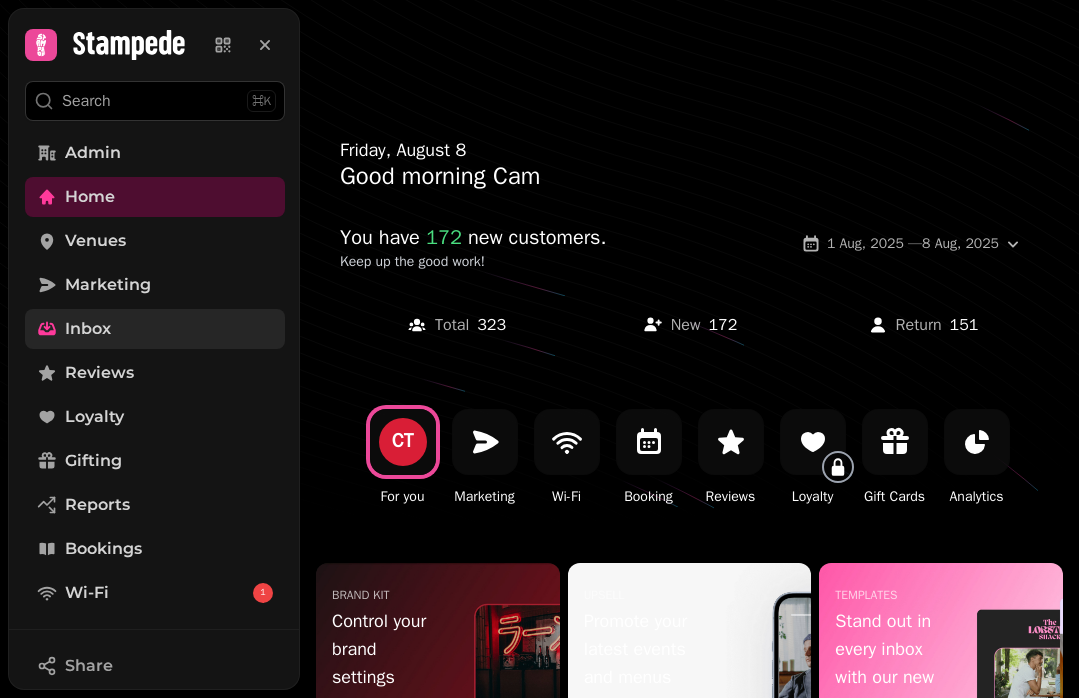 scroll, scrollTop: 0, scrollLeft: 0, axis: both 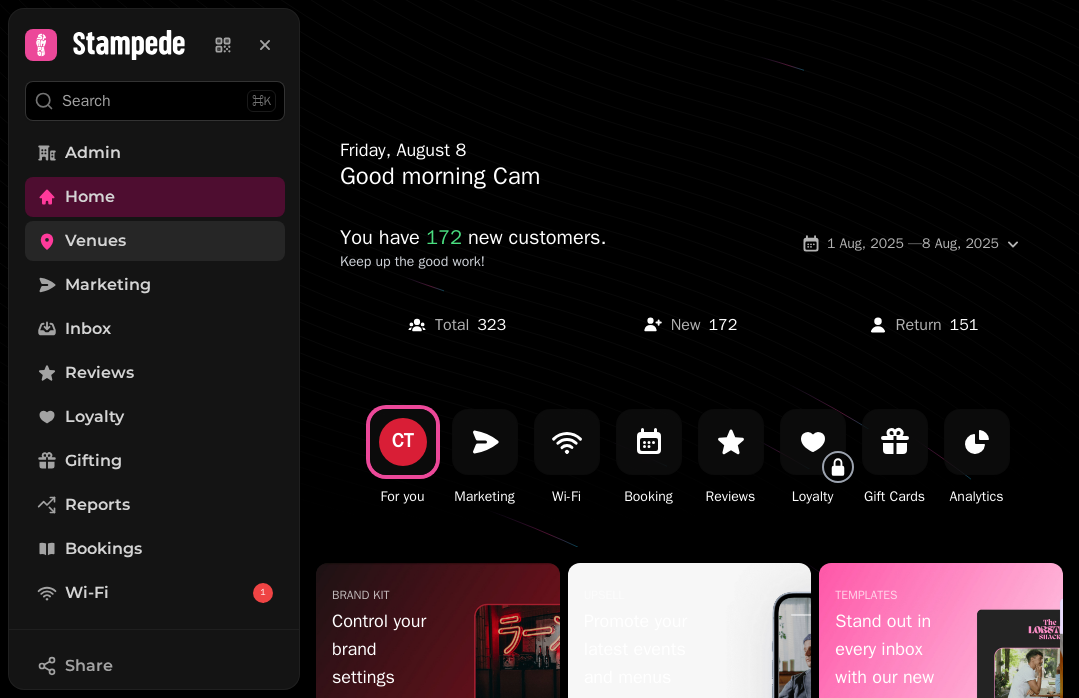 click on "Venues" at bounding box center (95, 241) 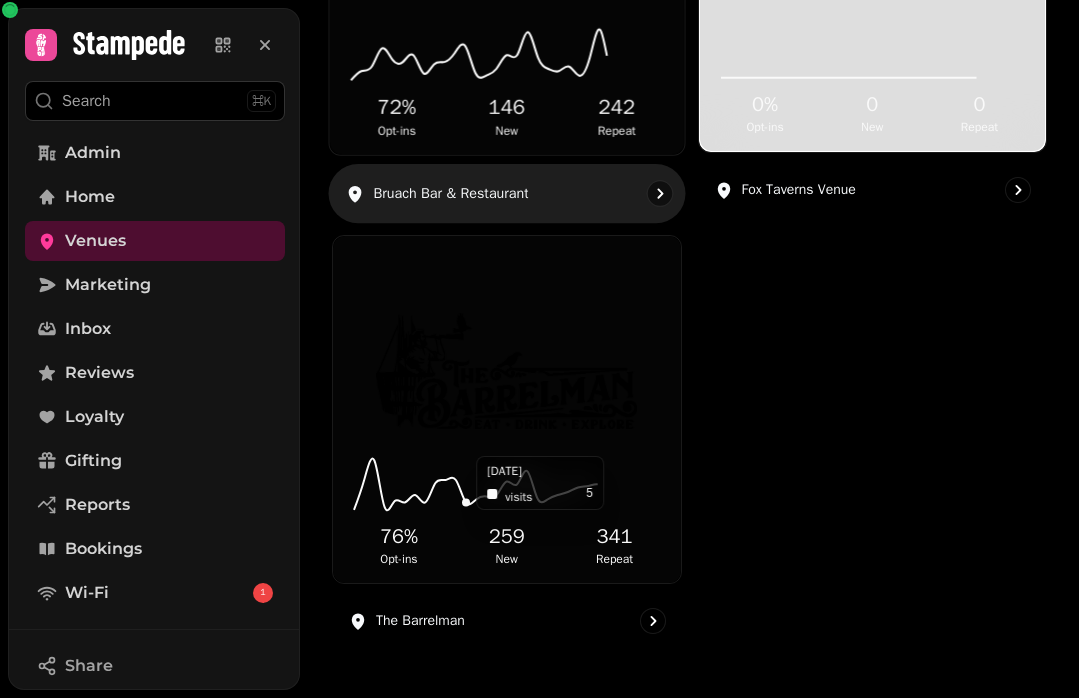 scroll, scrollTop: 0, scrollLeft: 0, axis: both 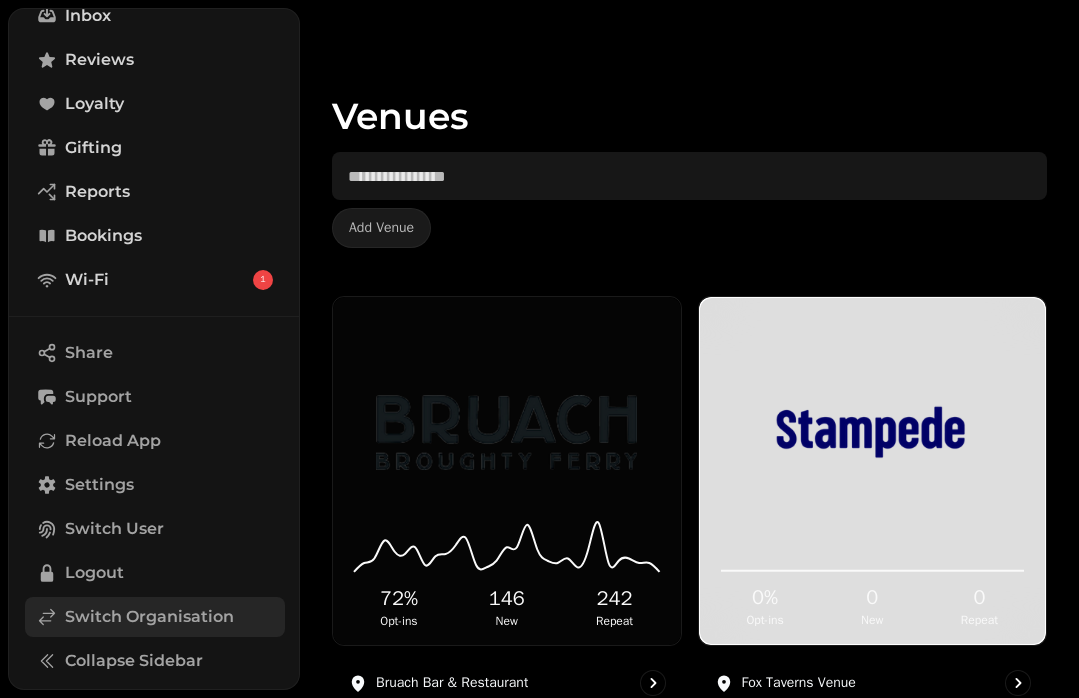 click on "Switch Organisation" at bounding box center [149, 617] 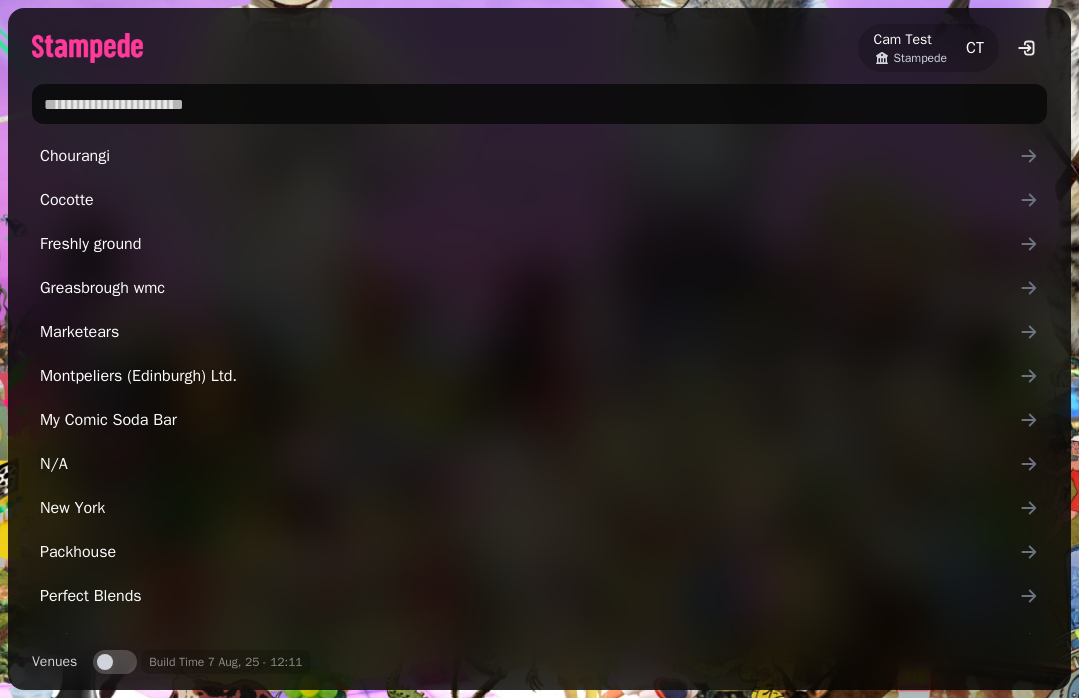 click at bounding box center [539, 104] 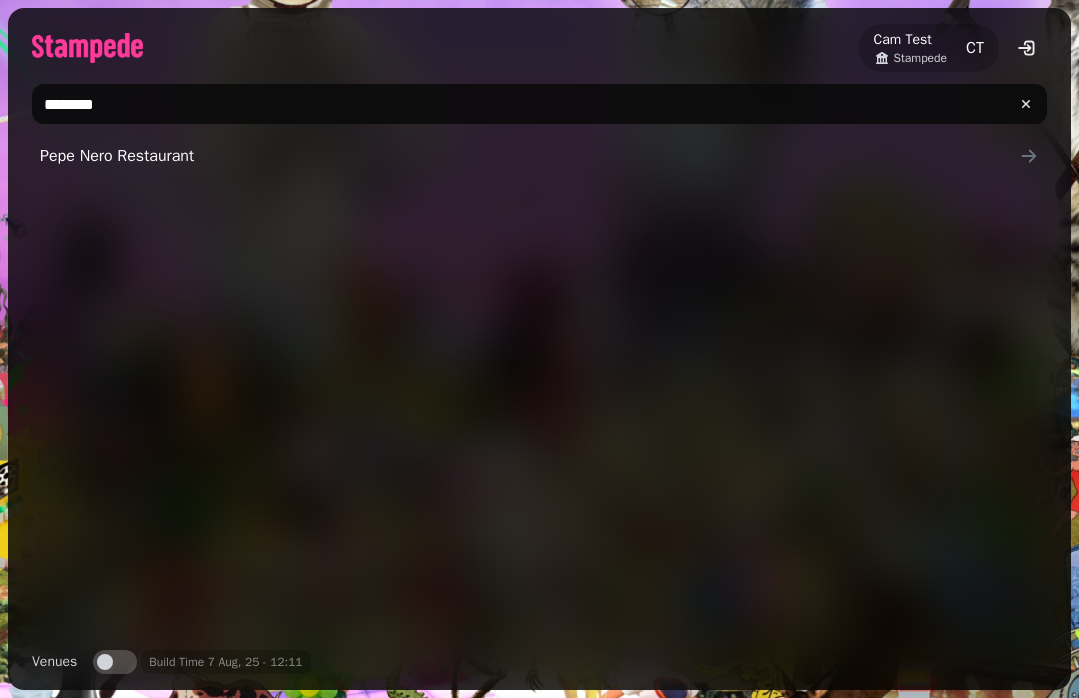 type on "********" 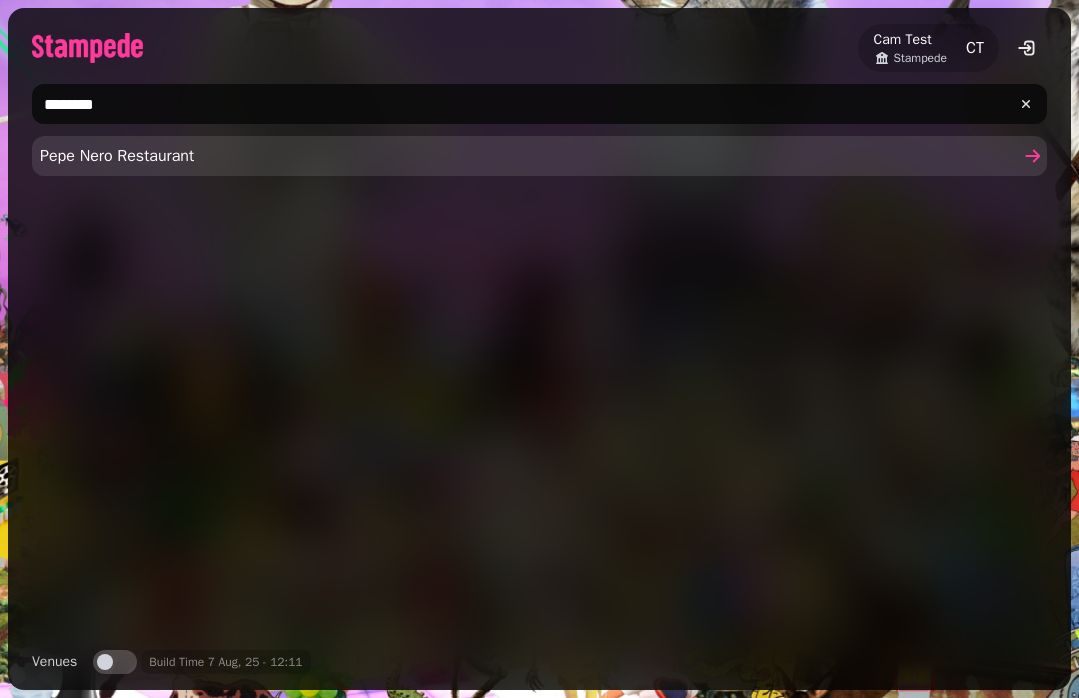 click on "Pepe Nero Restaurant" at bounding box center [529, 156] 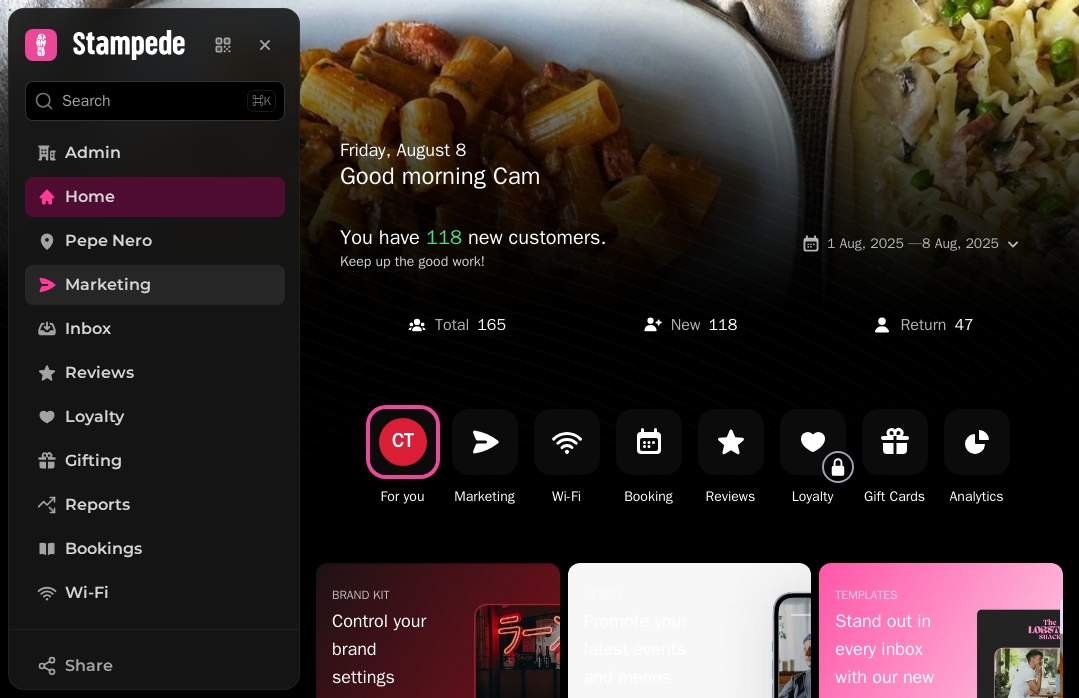 click on "Marketing" at bounding box center [108, 285] 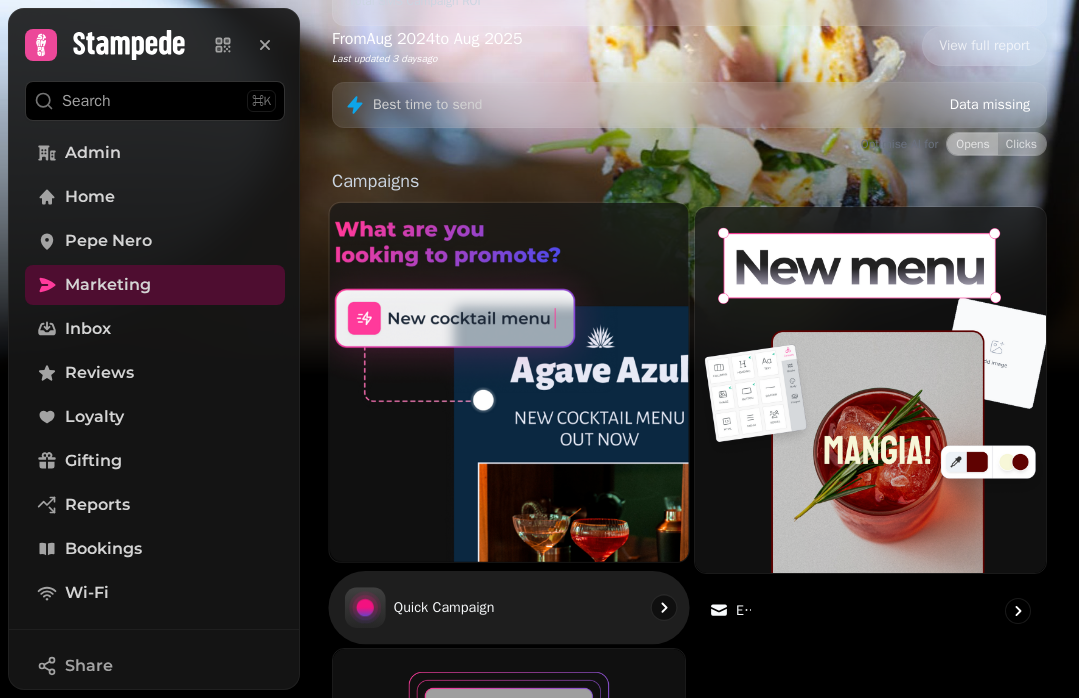 scroll, scrollTop: 458, scrollLeft: 0, axis: vertical 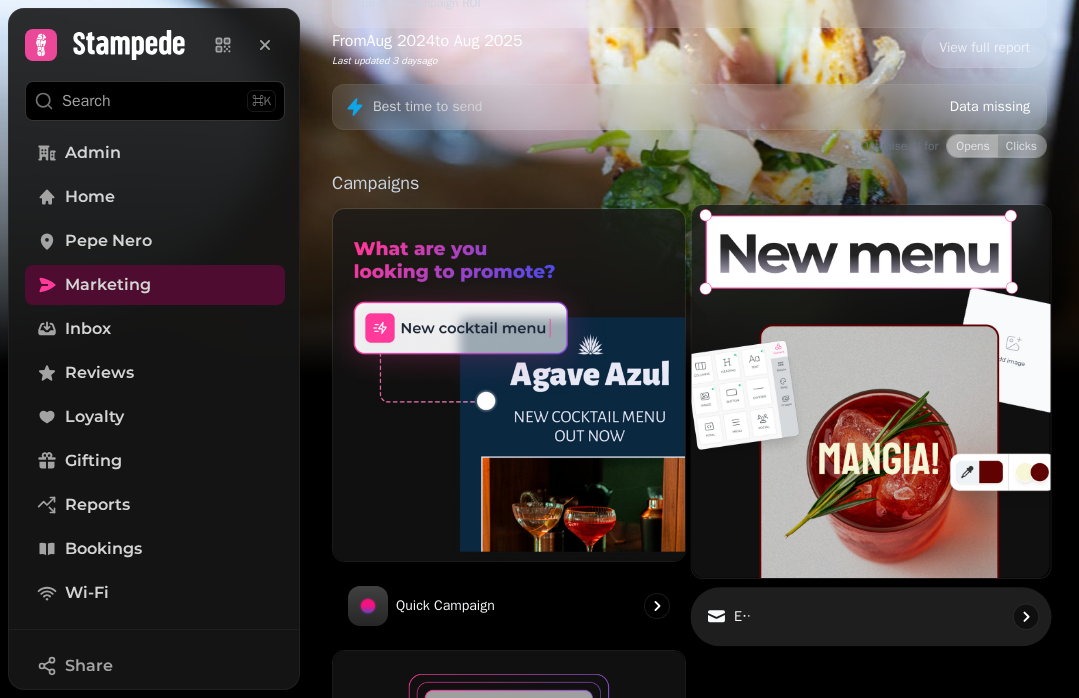 click on "Email" at bounding box center (870, 616) 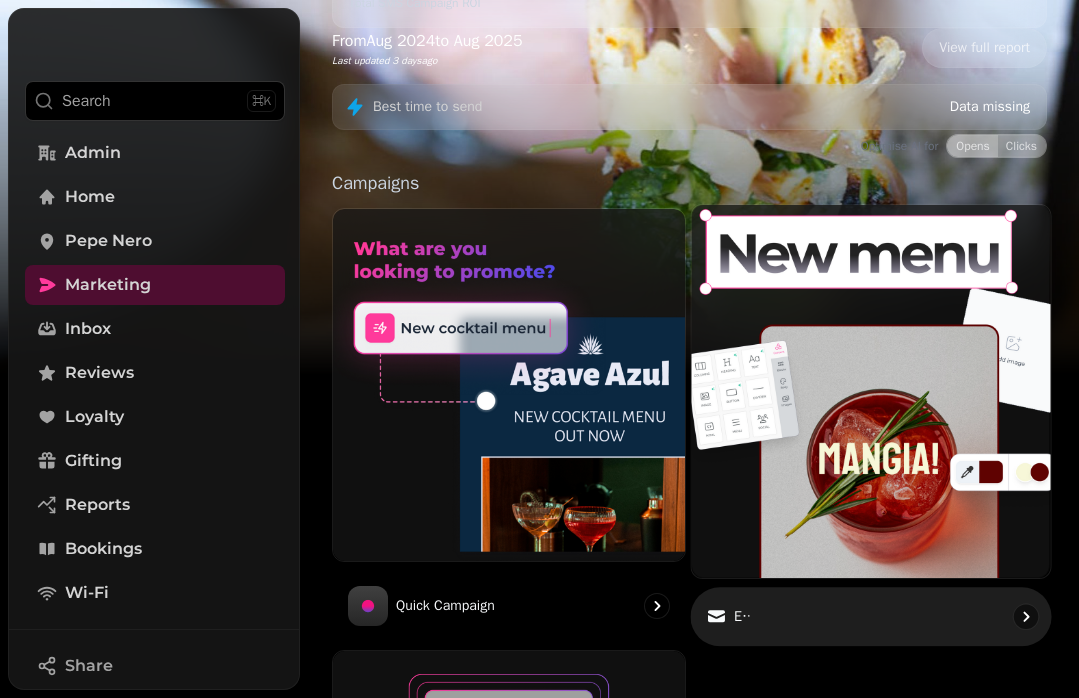 scroll, scrollTop: 0, scrollLeft: 0, axis: both 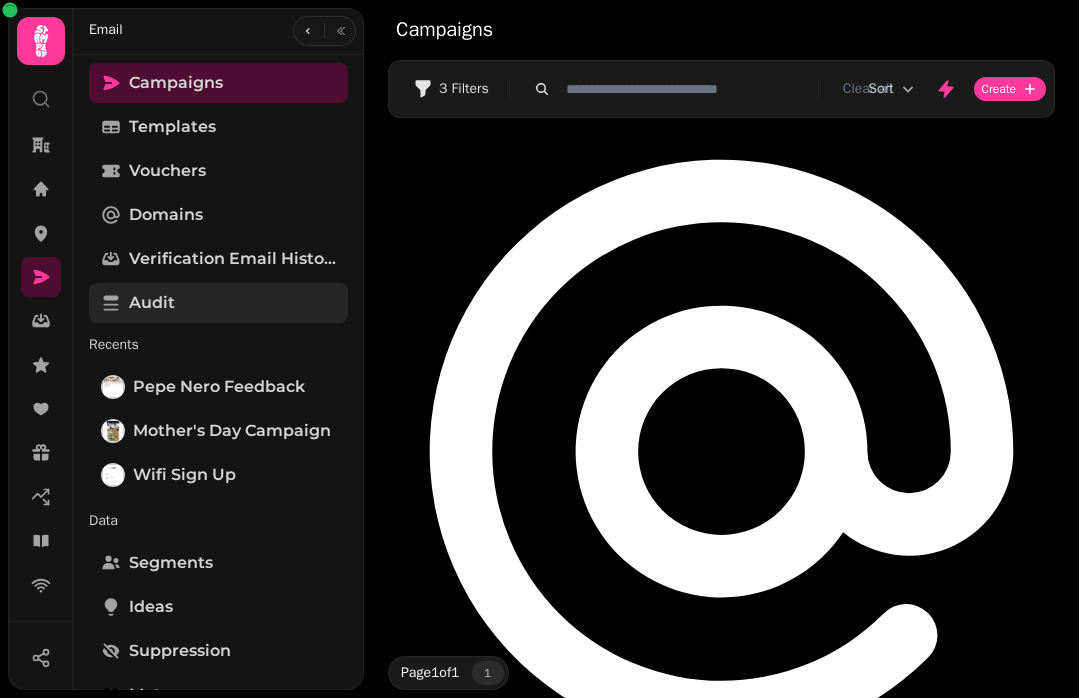 click on "Audit" at bounding box center [218, 303] 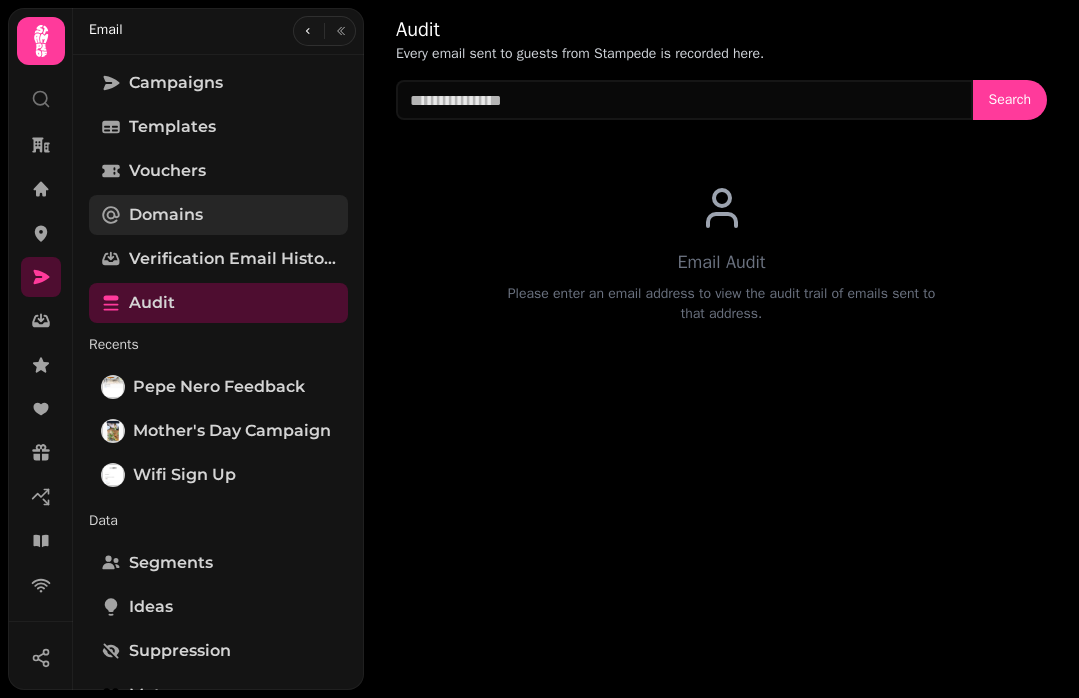 click on "Domains" at bounding box center (218, 215) 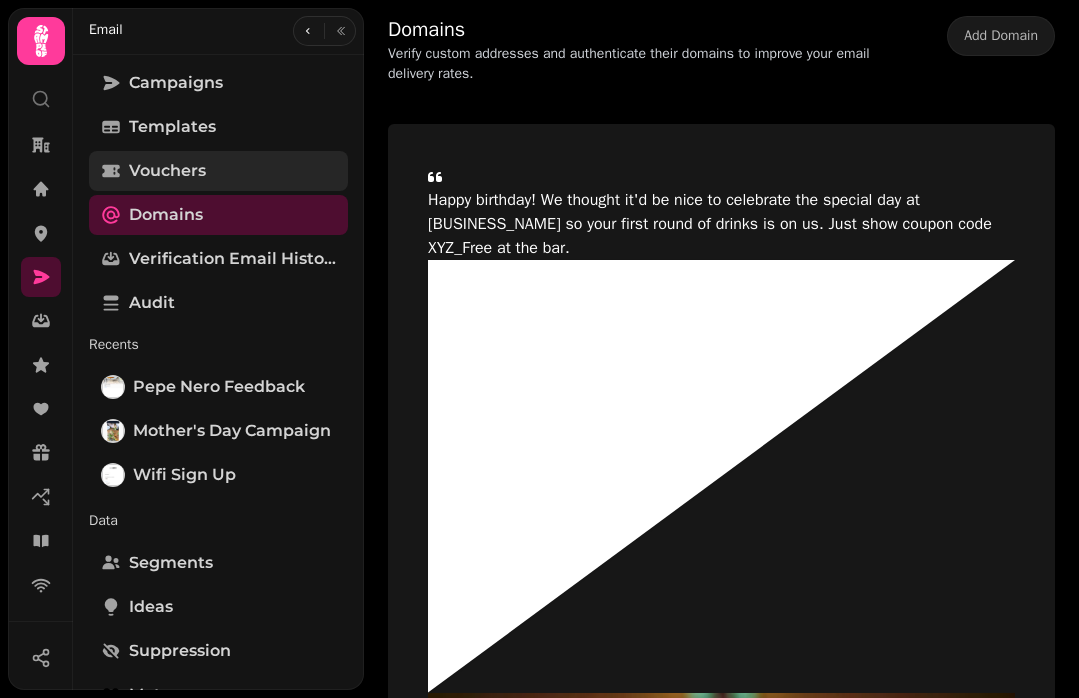 click on "Vouchers" at bounding box center (167, 171) 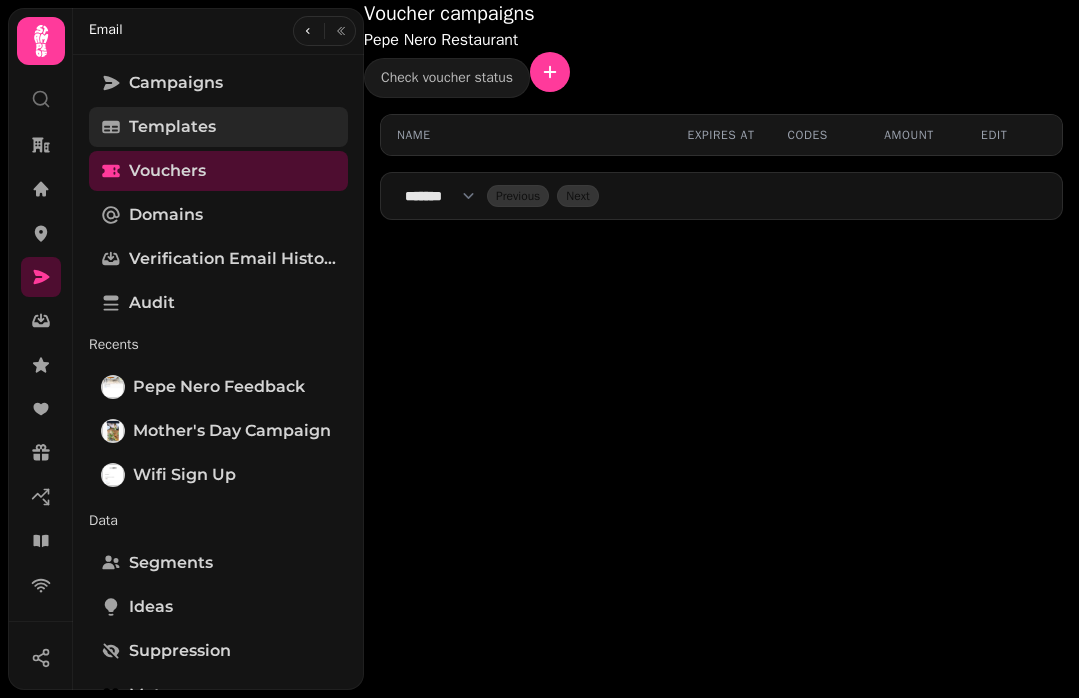 click on "Templates" at bounding box center [172, 127] 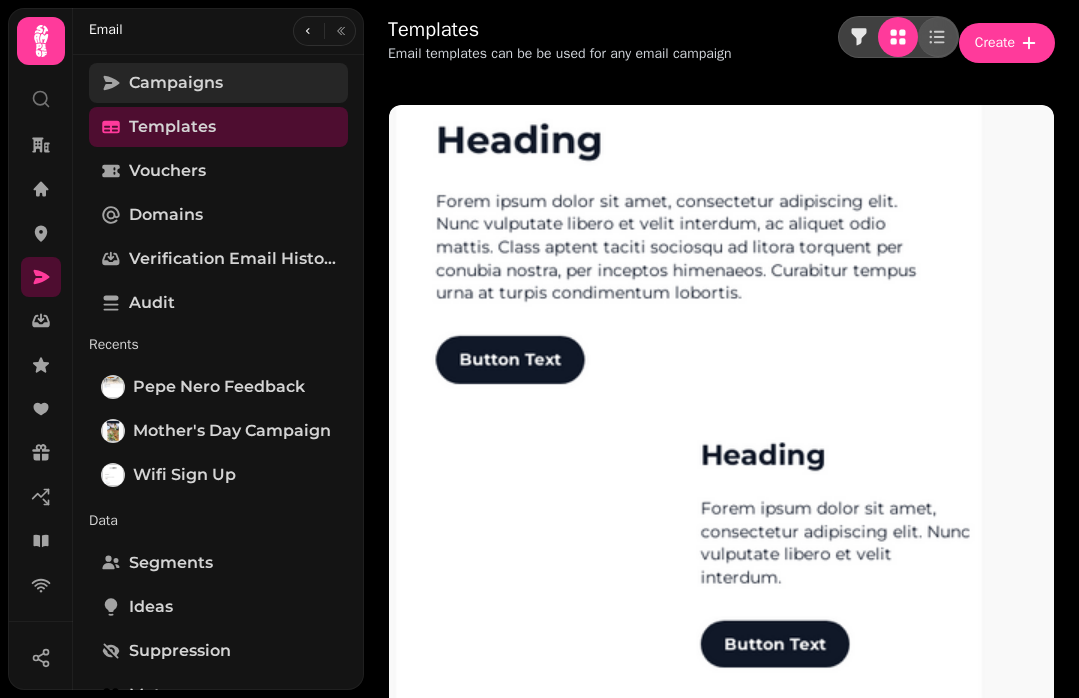 click on "Campaigns" at bounding box center [176, 83] 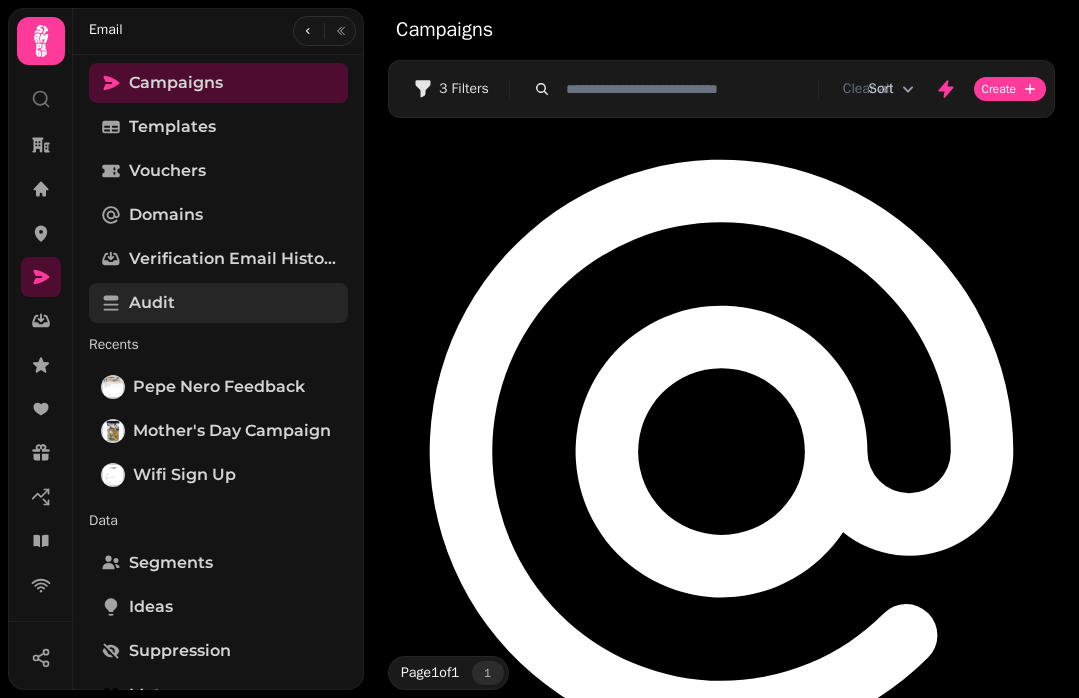 click on "Audit" at bounding box center [218, 303] 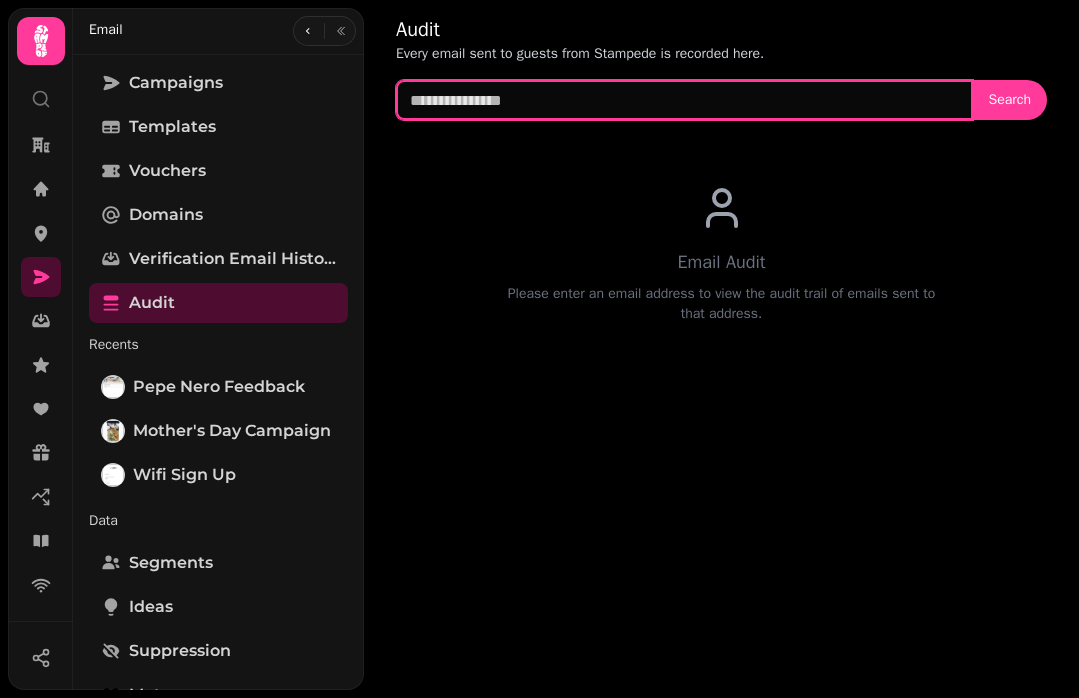 click at bounding box center [684, 100] 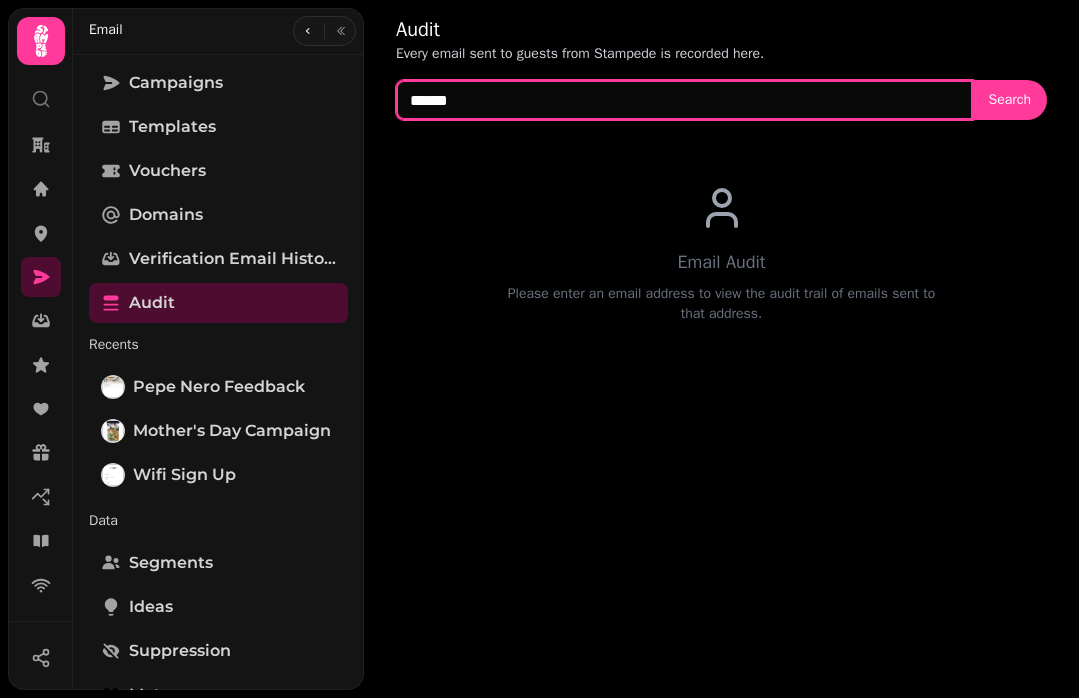 click on "Search" at bounding box center [1010, 100] 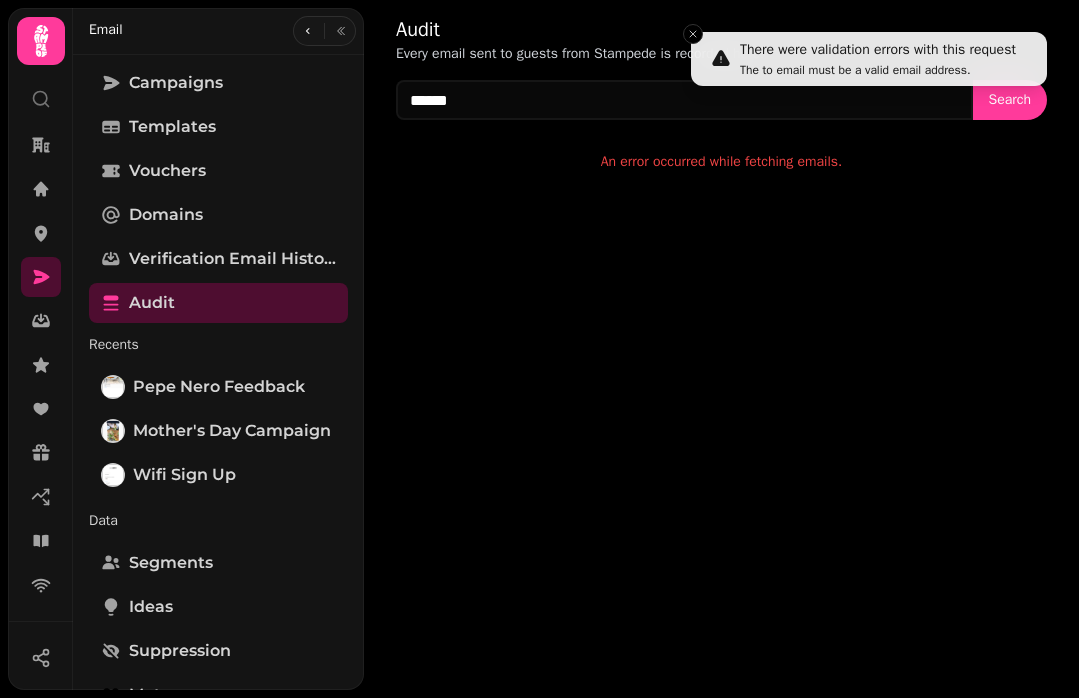 click on "Every email sent to guests from Stampede is recorded here." at bounding box center [580, 54] 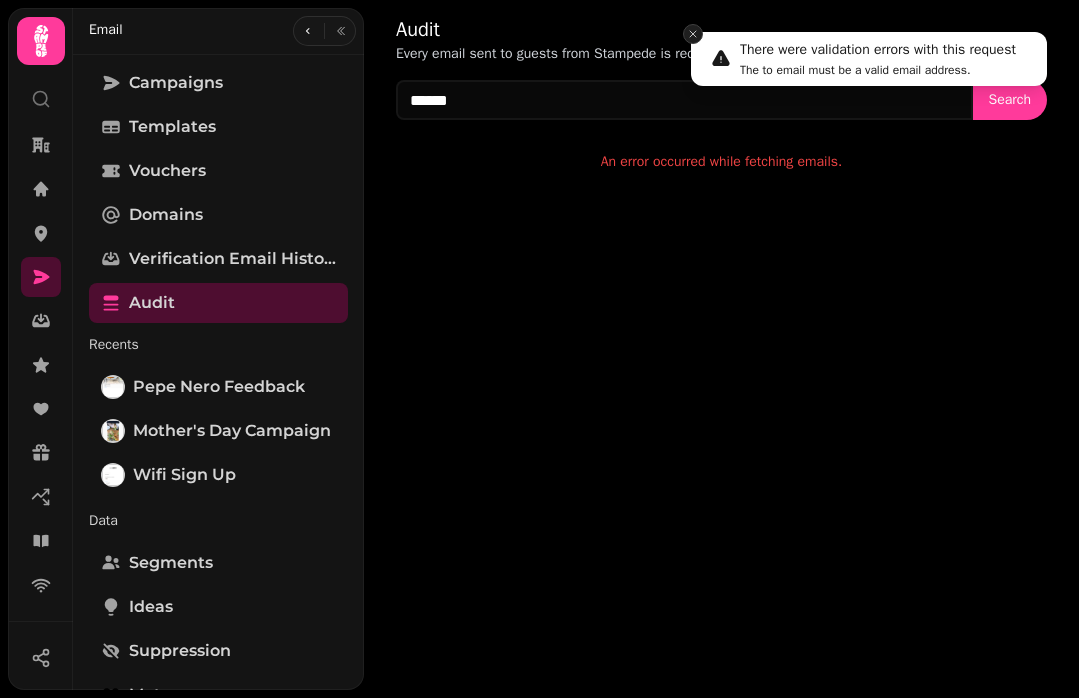 click 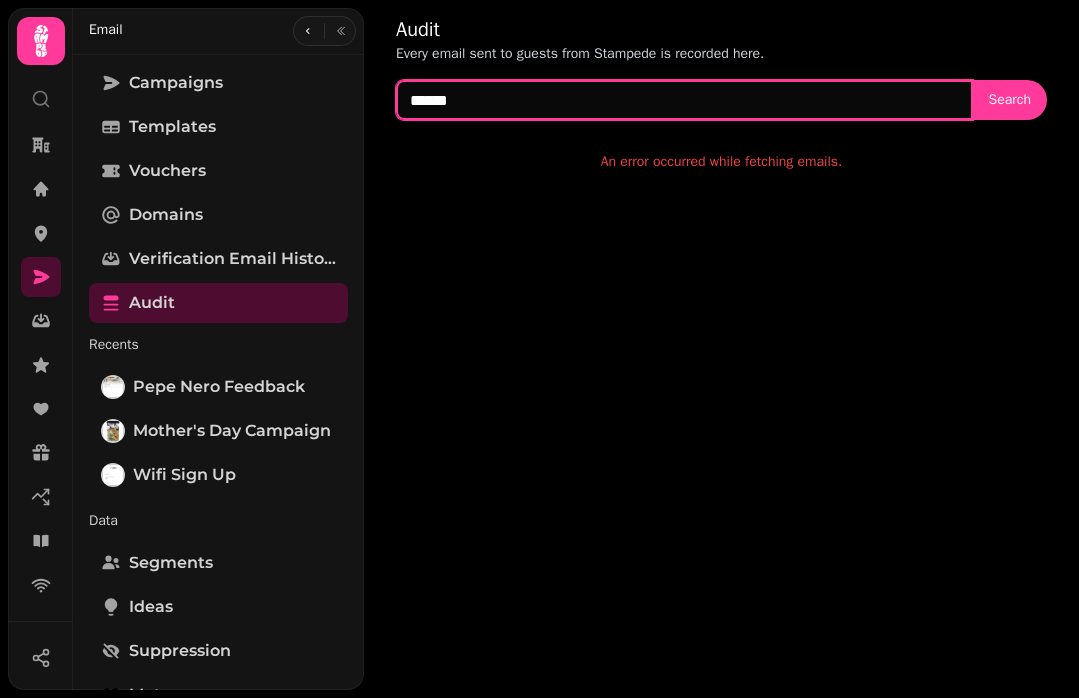 click on "******" at bounding box center [684, 100] 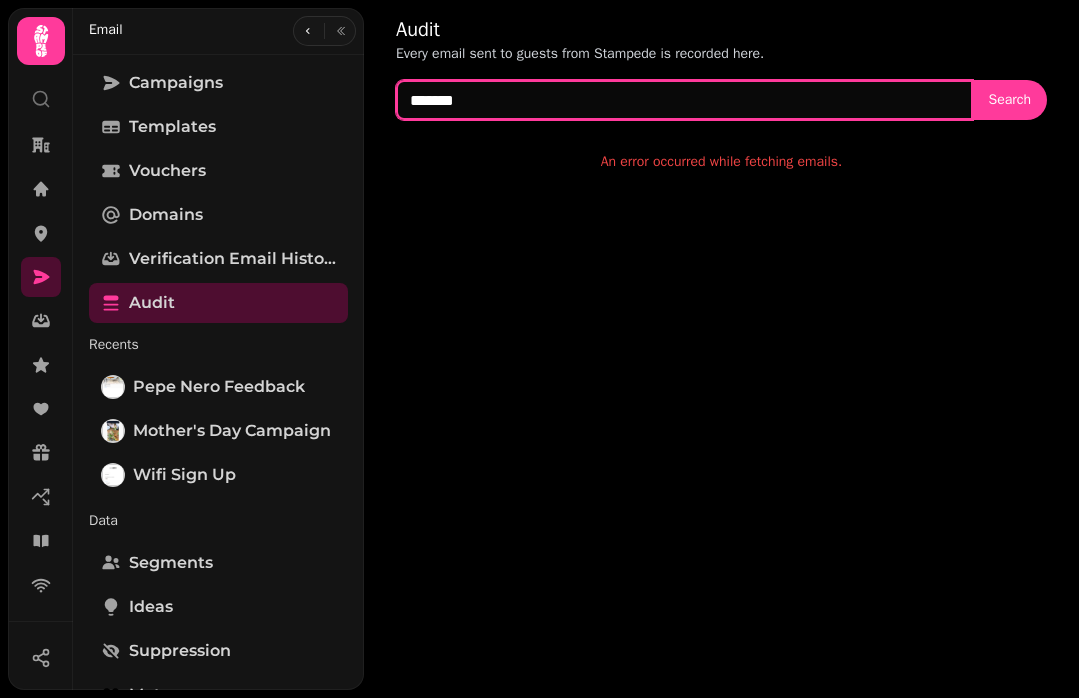 type on "*******" 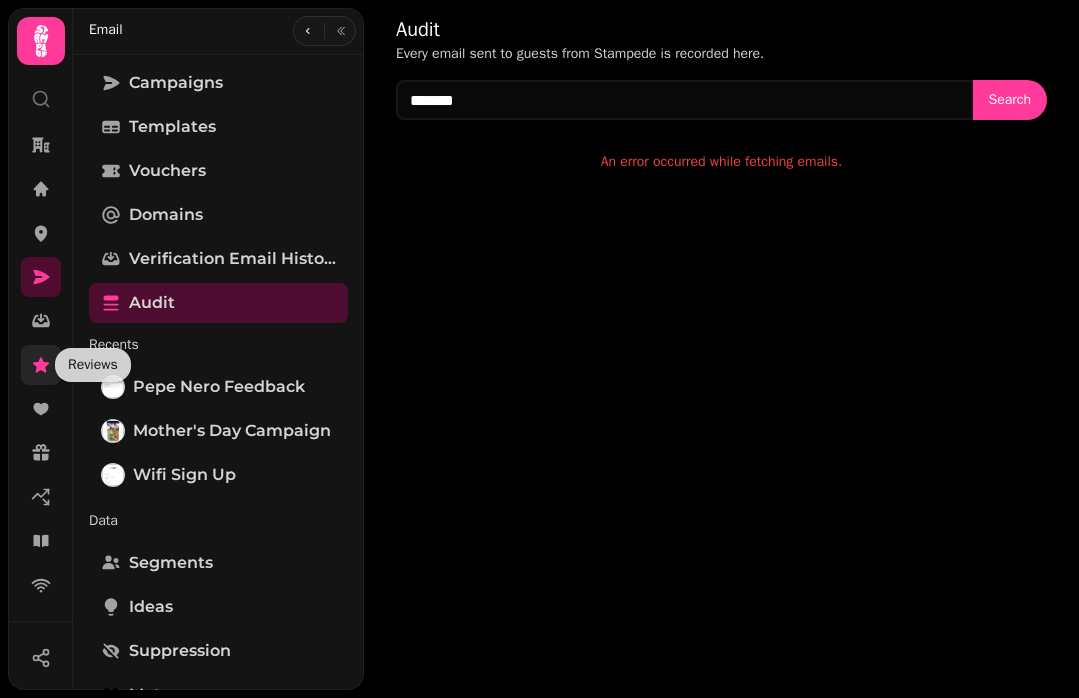 click 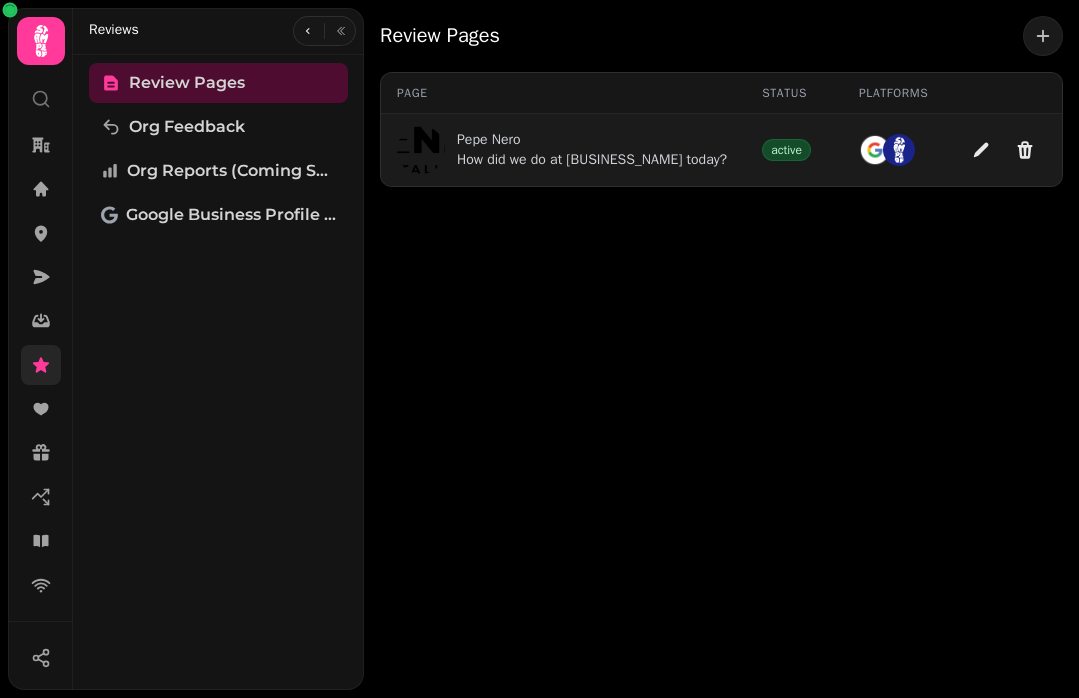 click on "Pepe Nero" at bounding box center [592, 140] 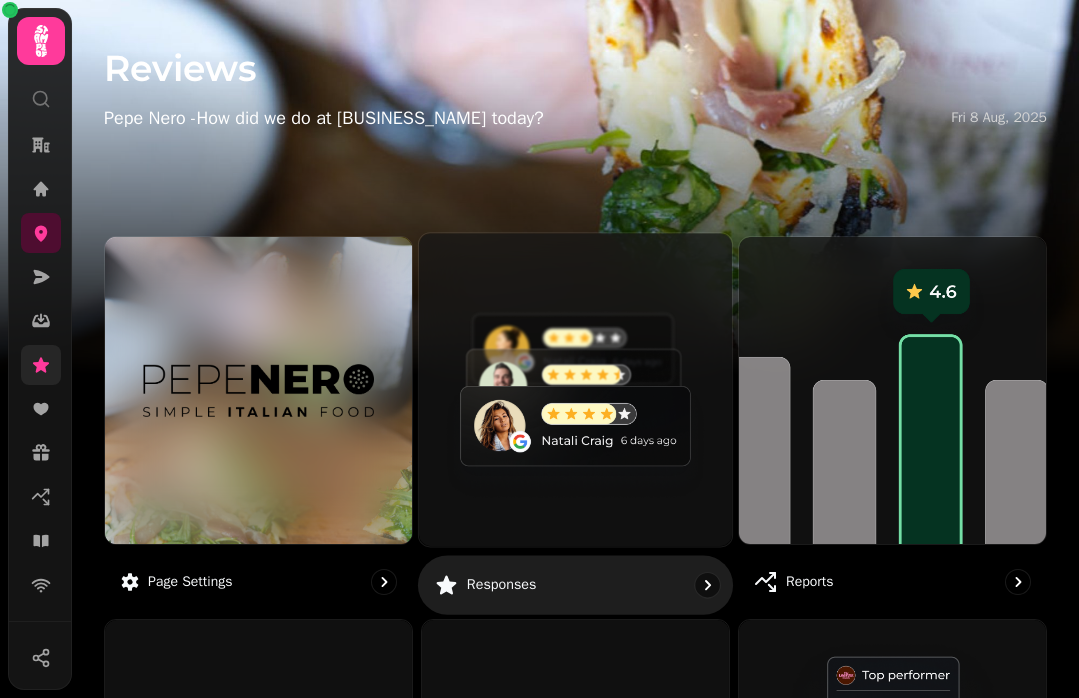 scroll, scrollTop: 87, scrollLeft: 0, axis: vertical 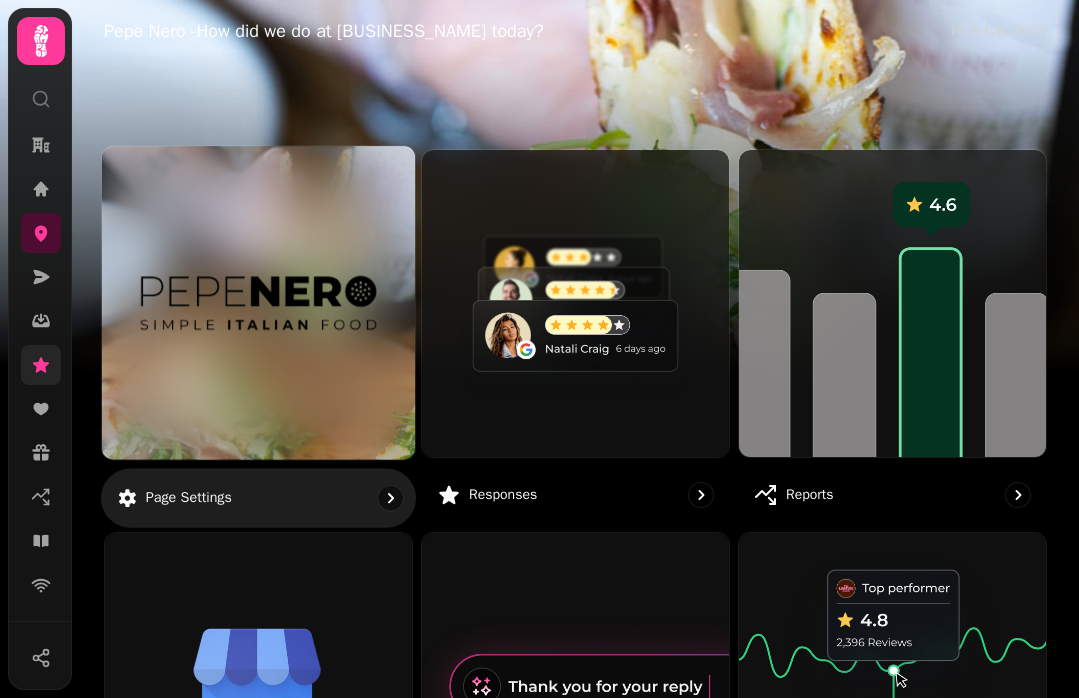 click at bounding box center (258, 303) 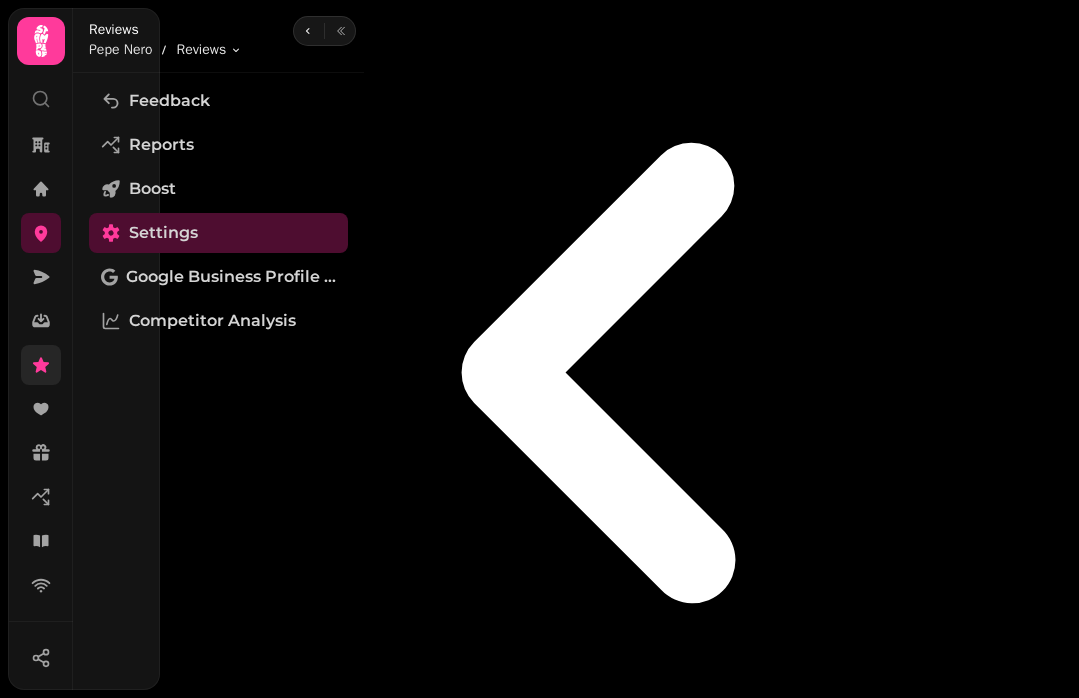 scroll, scrollTop: 0, scrollLeft: 0, axis: both 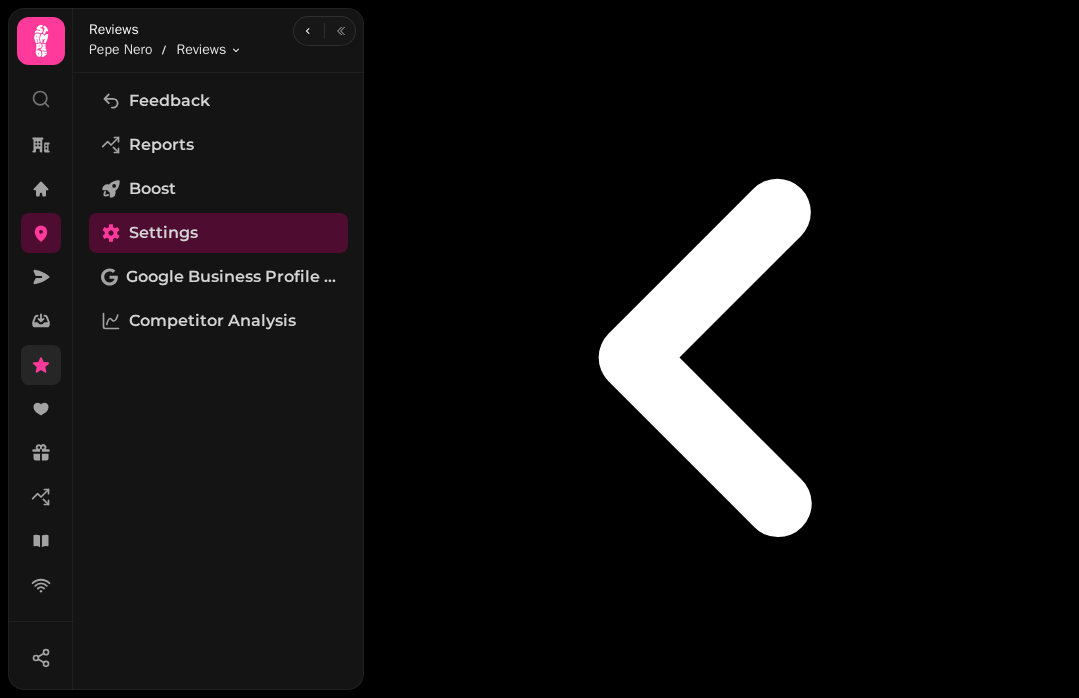 click on "Email" at bounding box center (515, 1022) 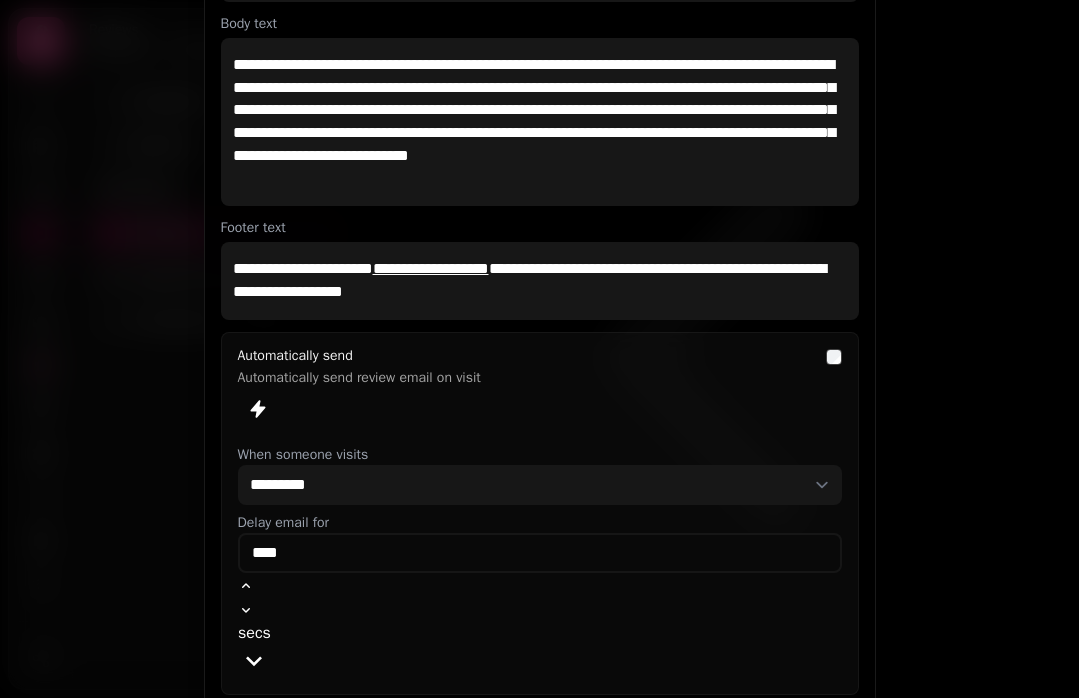 scroll, scrollTop: 151, scrollLeft: 0, axis: vertical 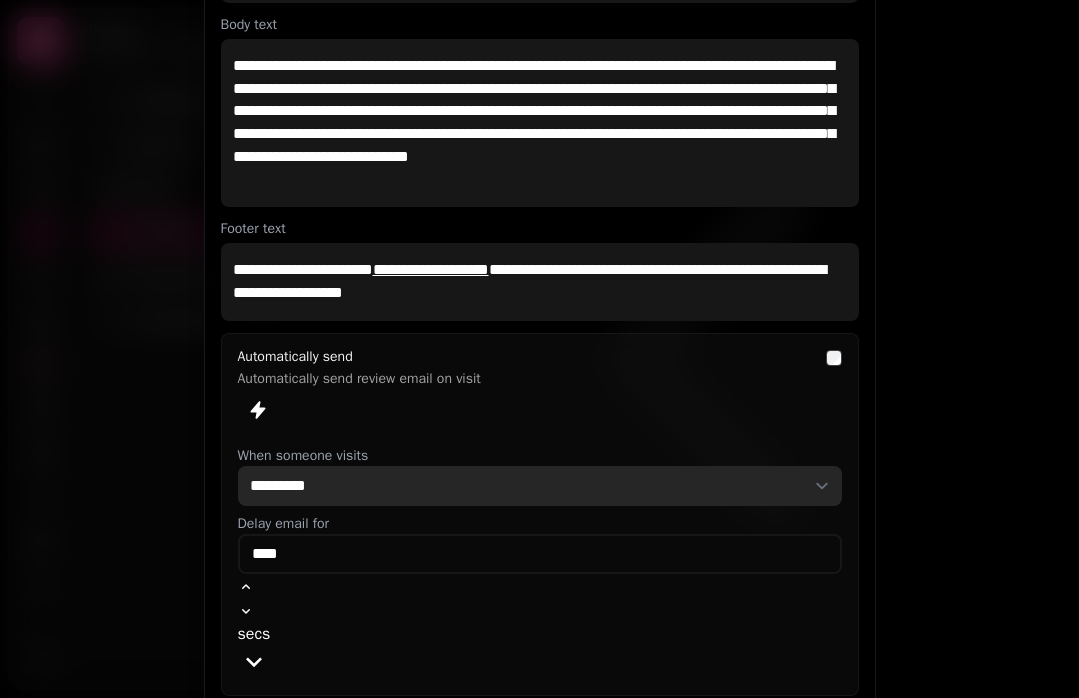 click on "**********" at bounding box center [540, 486] 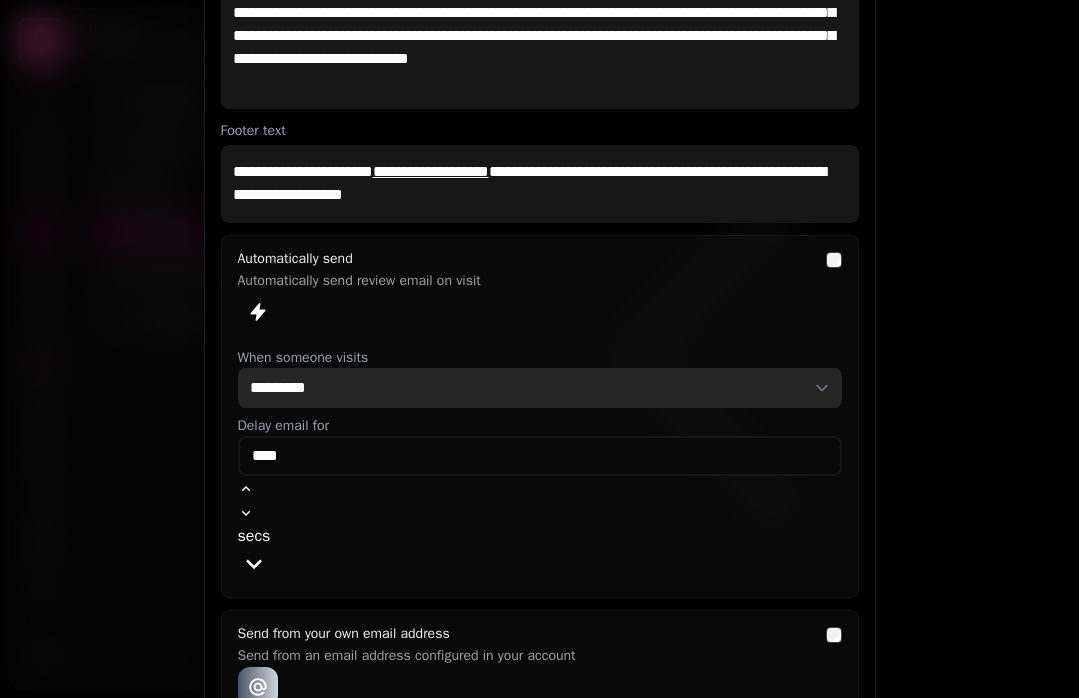 scroll, scrollTop: 264, scrollLeft: 0, axis: vertical 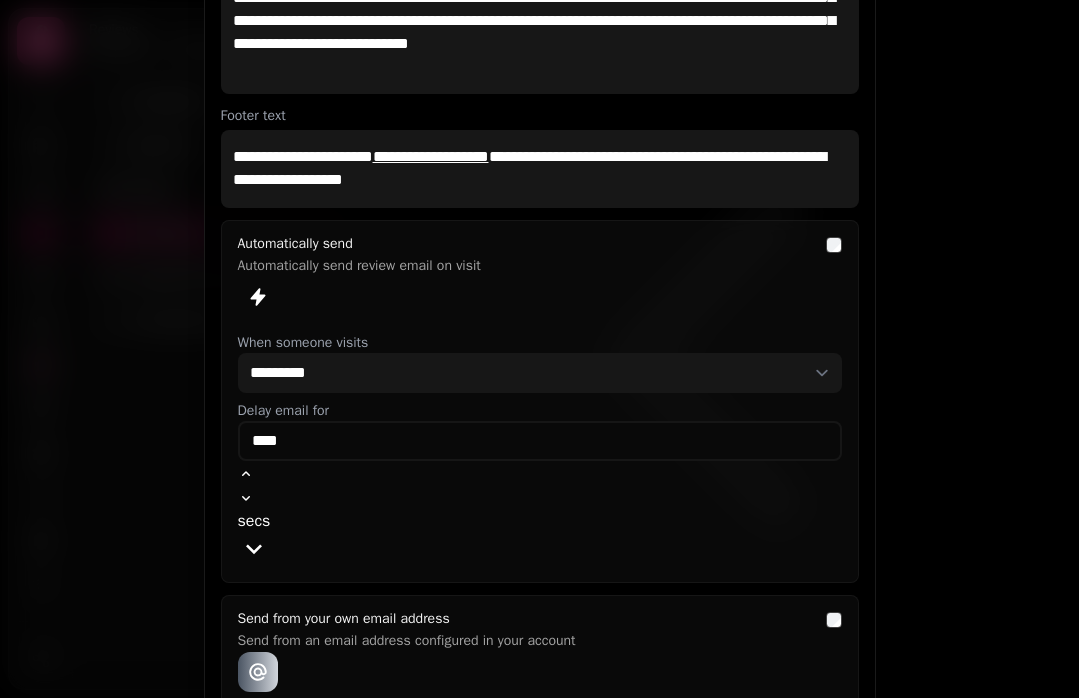 click at bounding box center [539, 349] 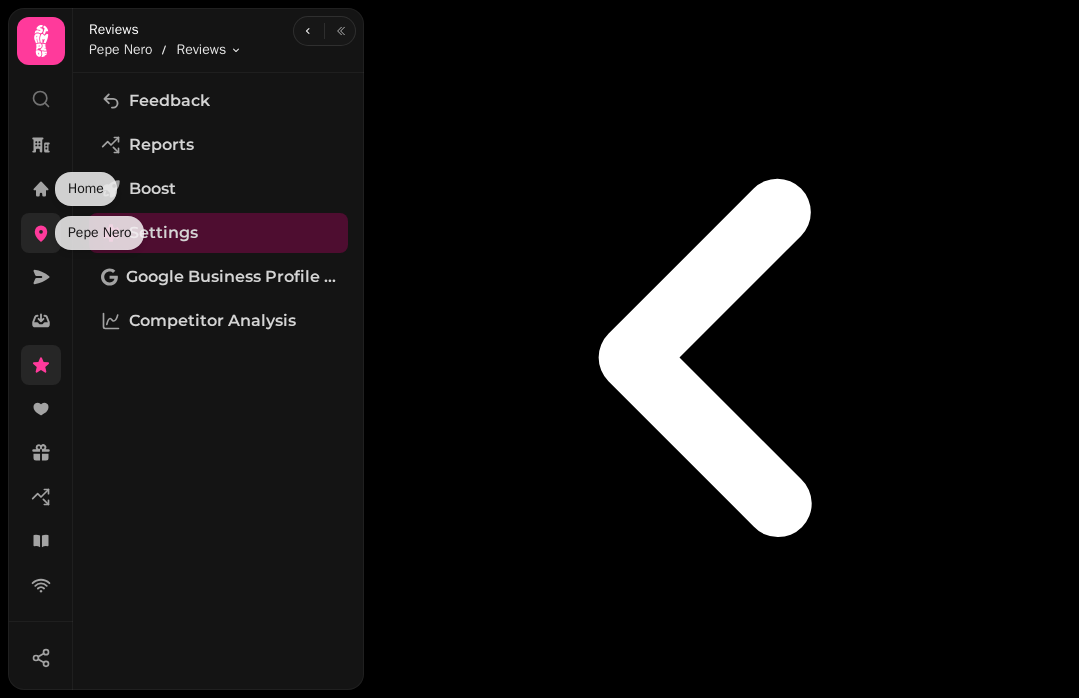 click 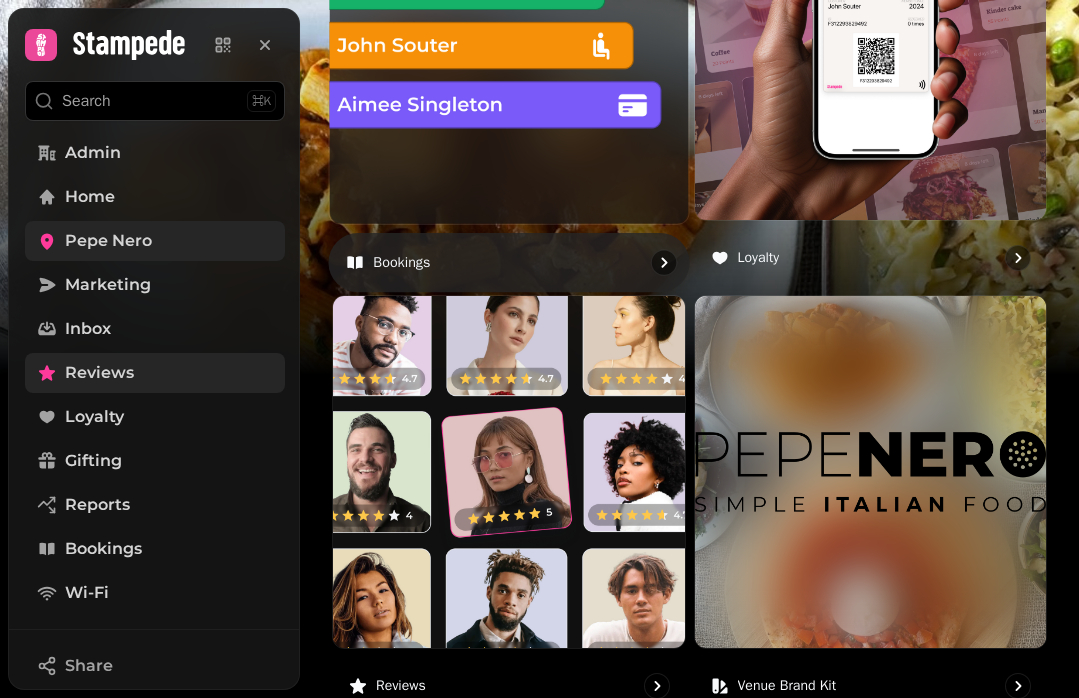 scroll, scrollTop: 1306, scrollLeft: 0, axis: vertical 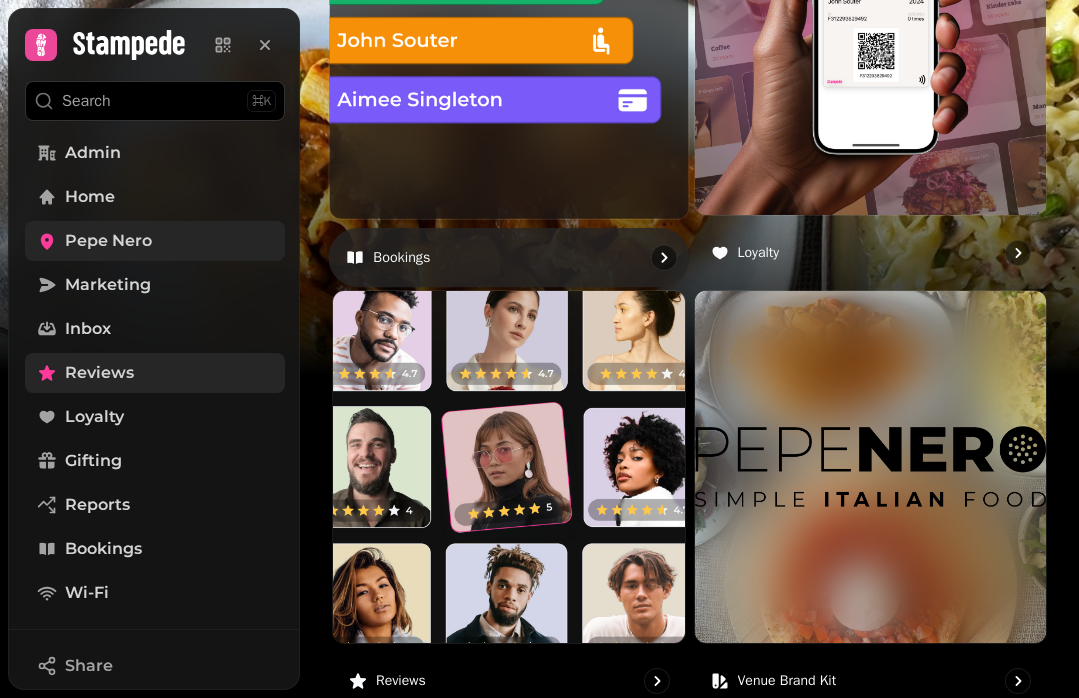 click at bounding box center (509, 38) 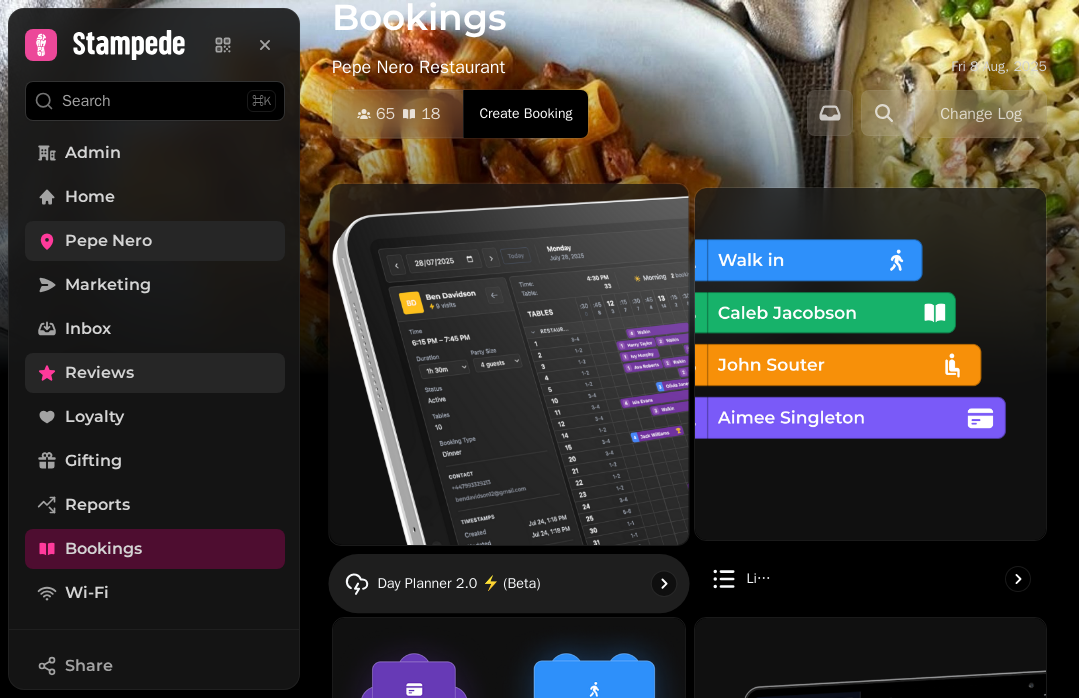 scroll, scrollTop: 54, scrollLeft: 0, axis: vertical 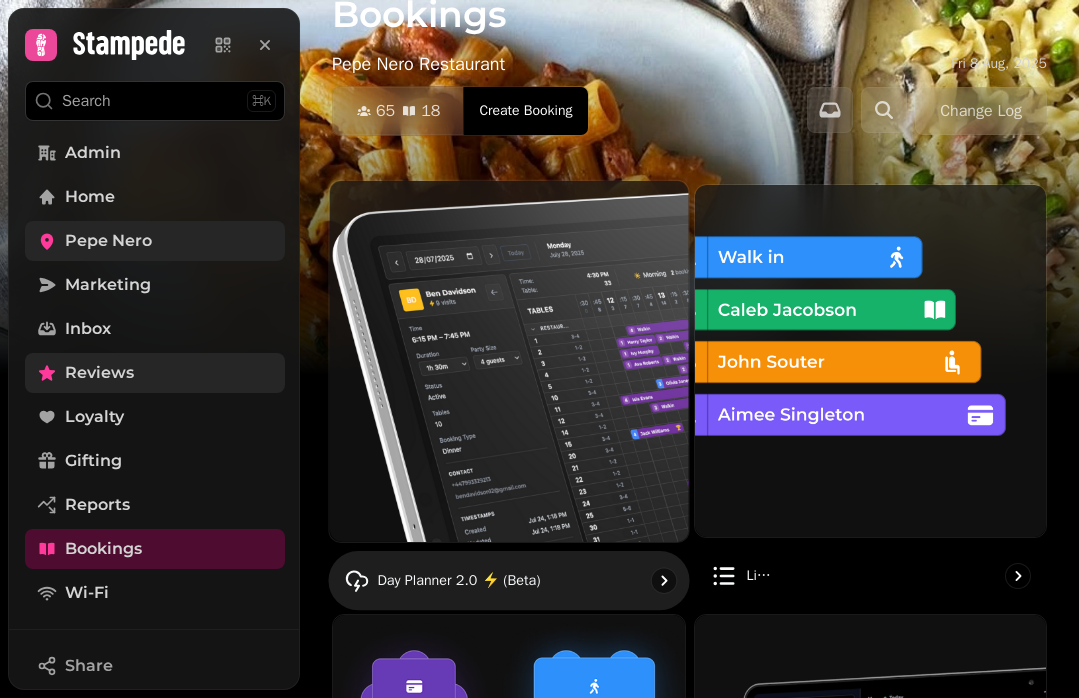 click at bounding box center [509, 362] 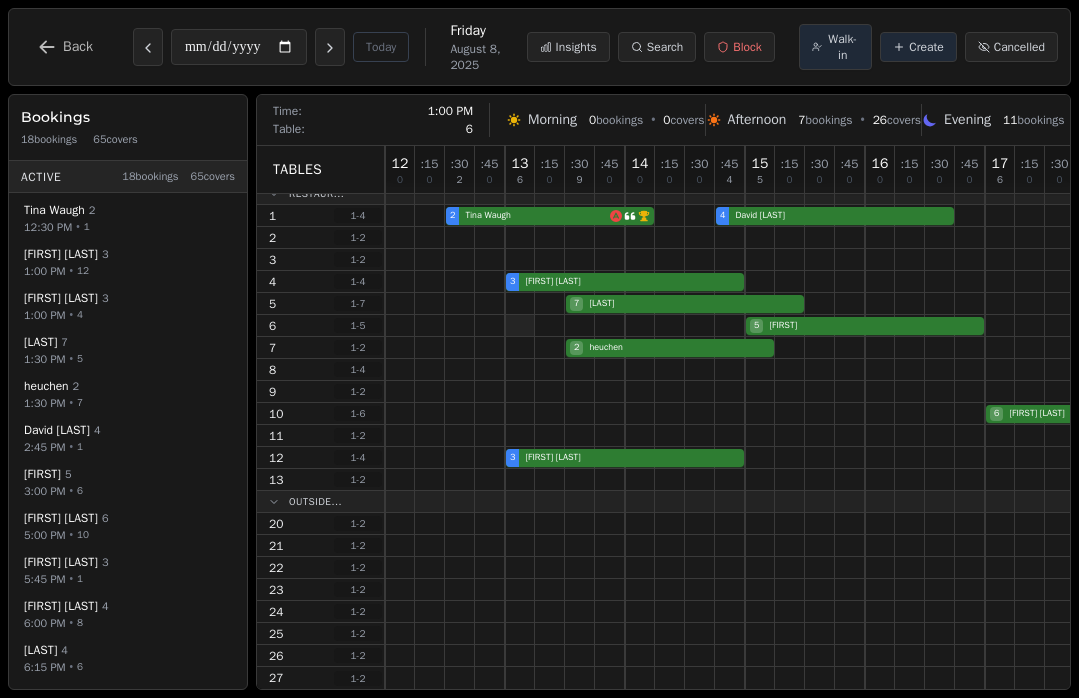 scroll, scrollTop: 0, scrollLeft: 0, axis: both 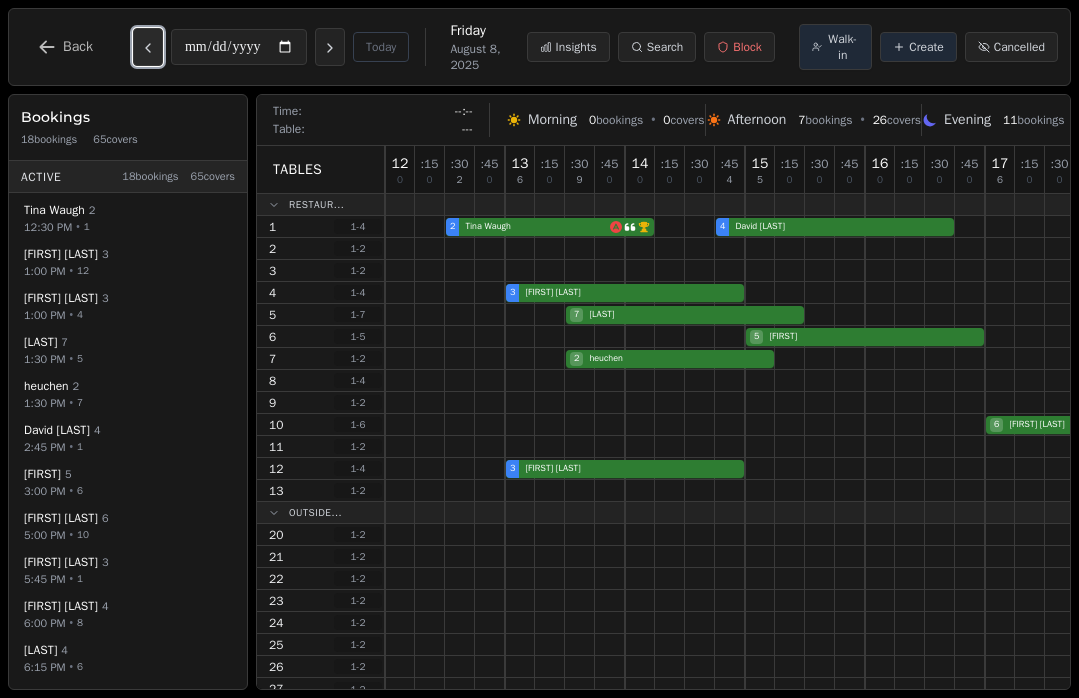 click 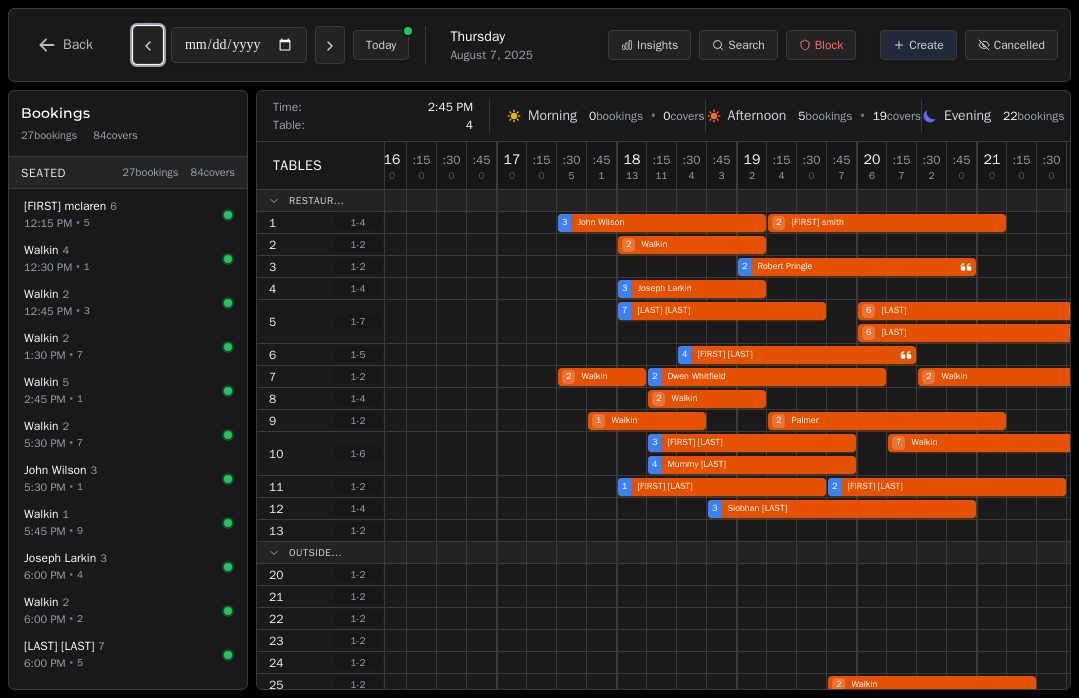 scroll, scrollTop: 0, scrollLeft: 506, axis: horizontal 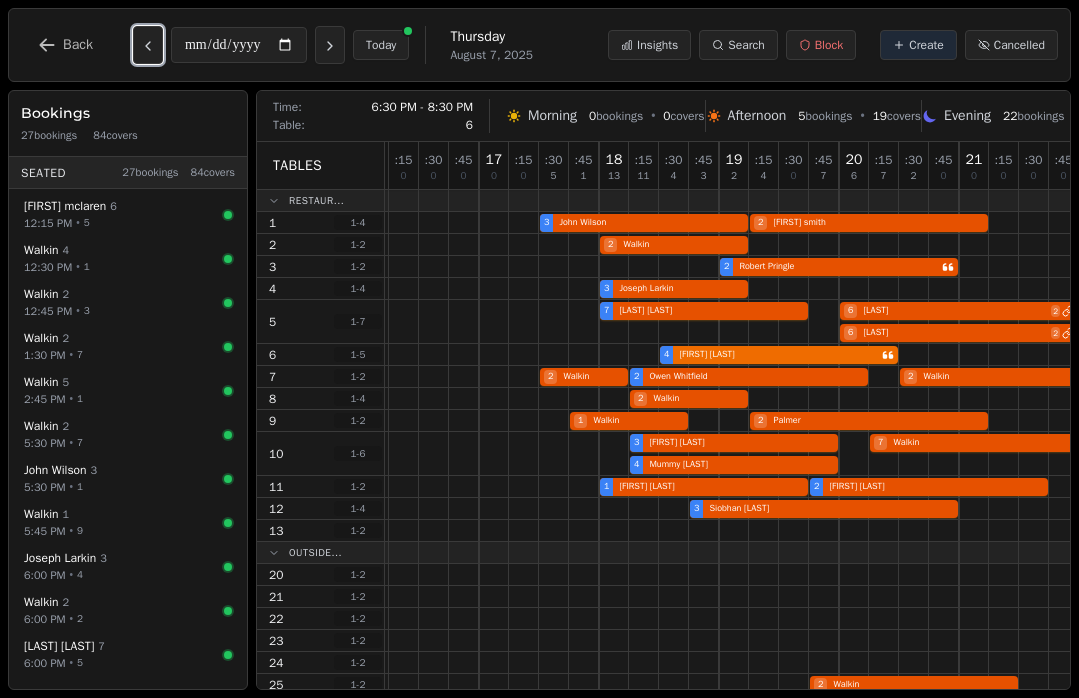 click on "4 Romina   Micheli" at bounding box center [524, 355] 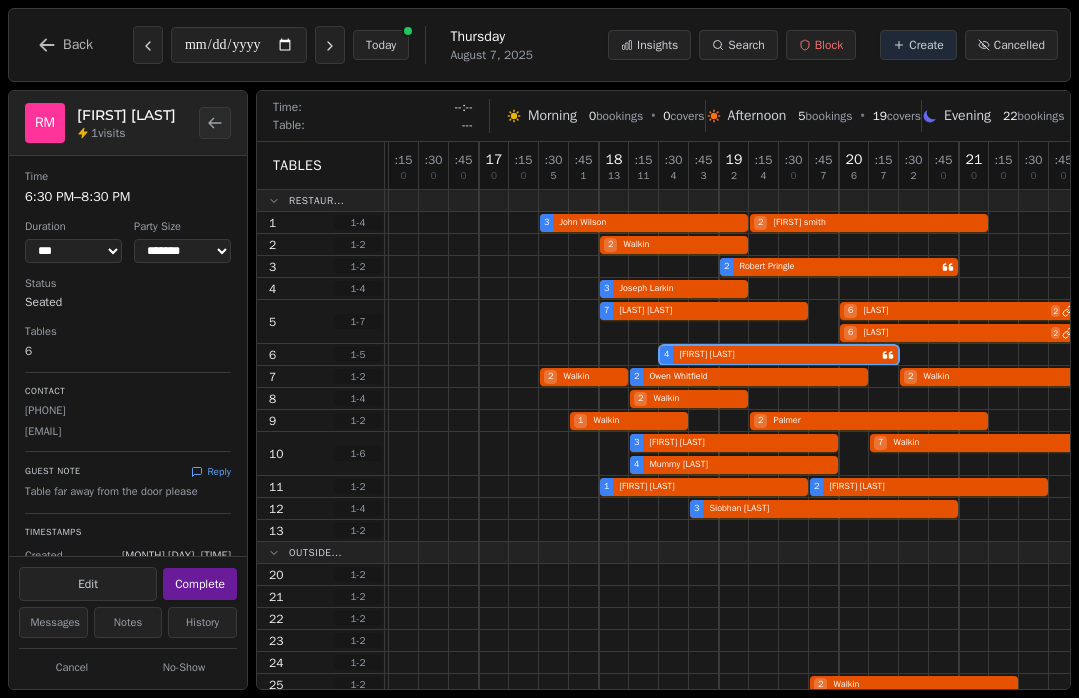 drag, startPoint x: 167, startPoint y: 434, endPoint x: 24, endPoint y: 432, distance: 143.01399 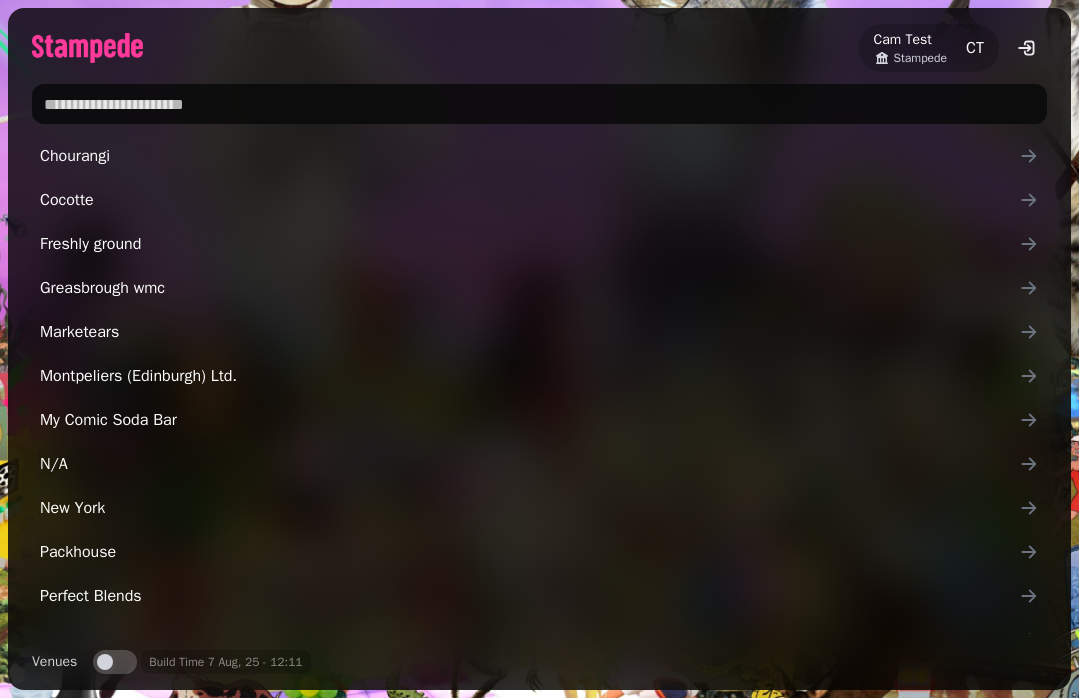 scroll, scrollTop: 0, scrollLeft: 0, axis: both 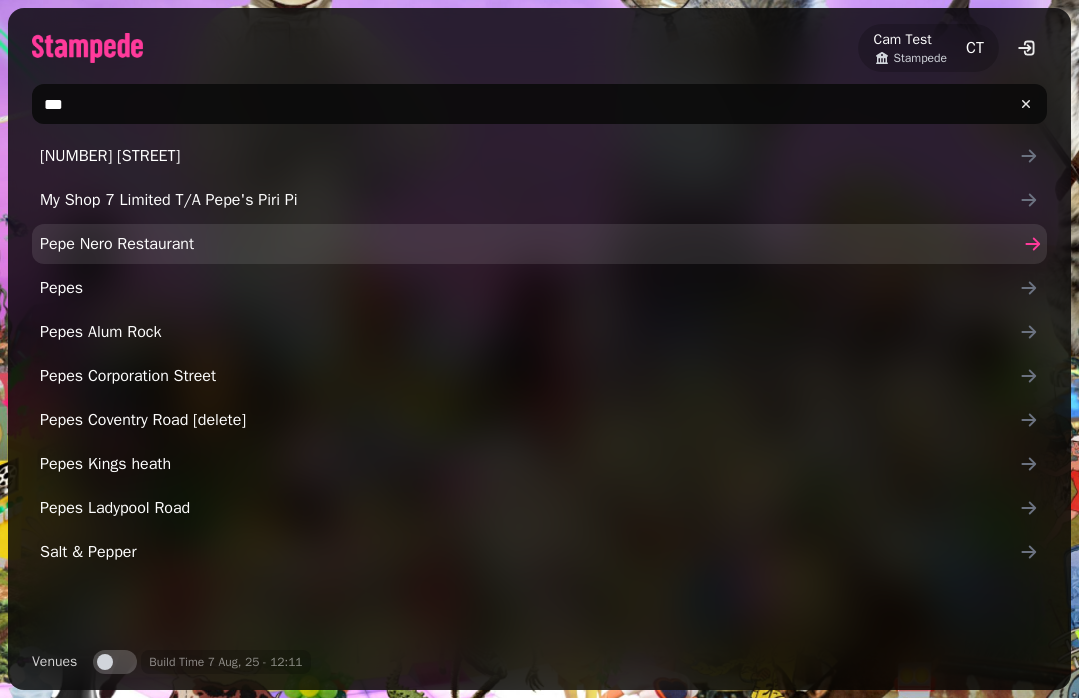 type on "***" 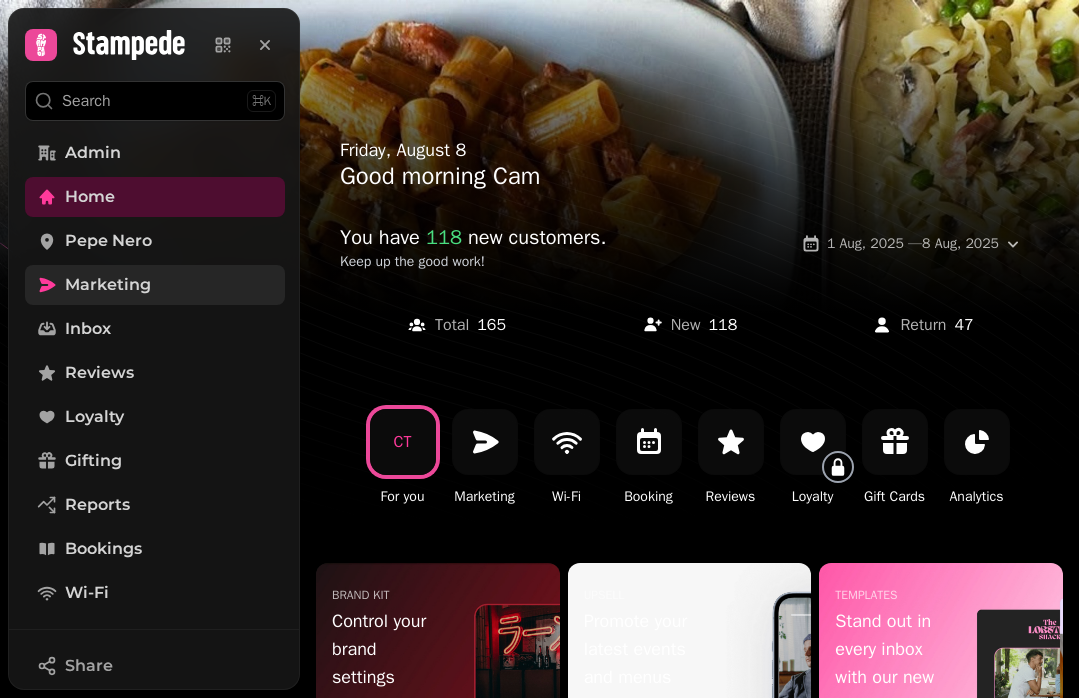 click on "Marketing" at bounding box center (108, 285) 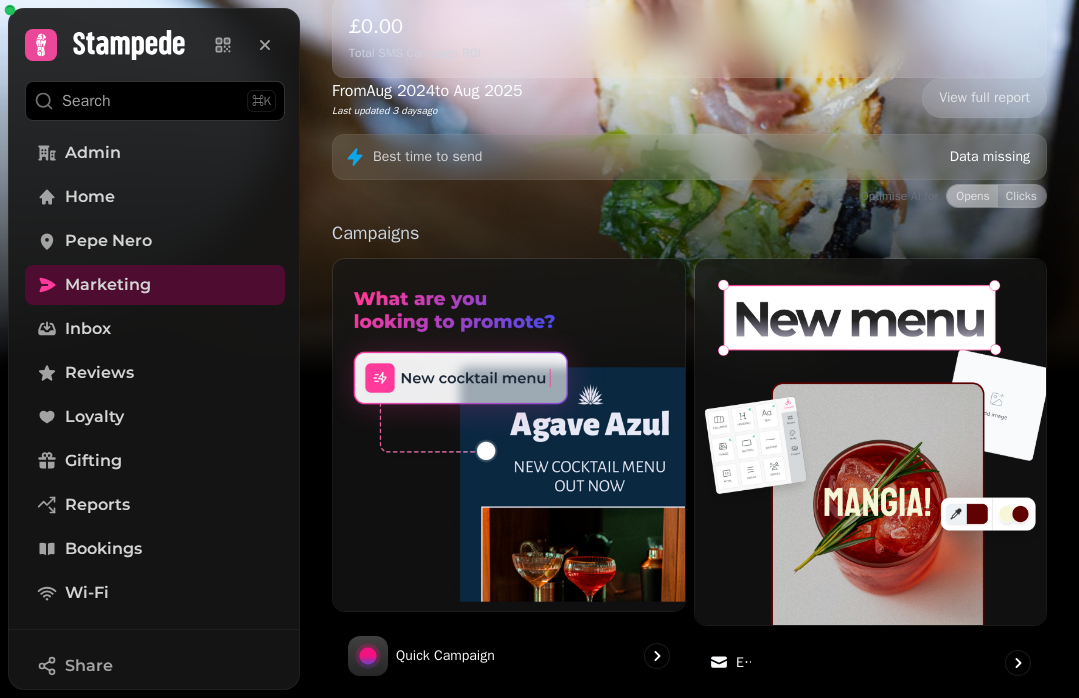 scroll, scrollTop: 436, scrollLeft: 0, axis: vertical 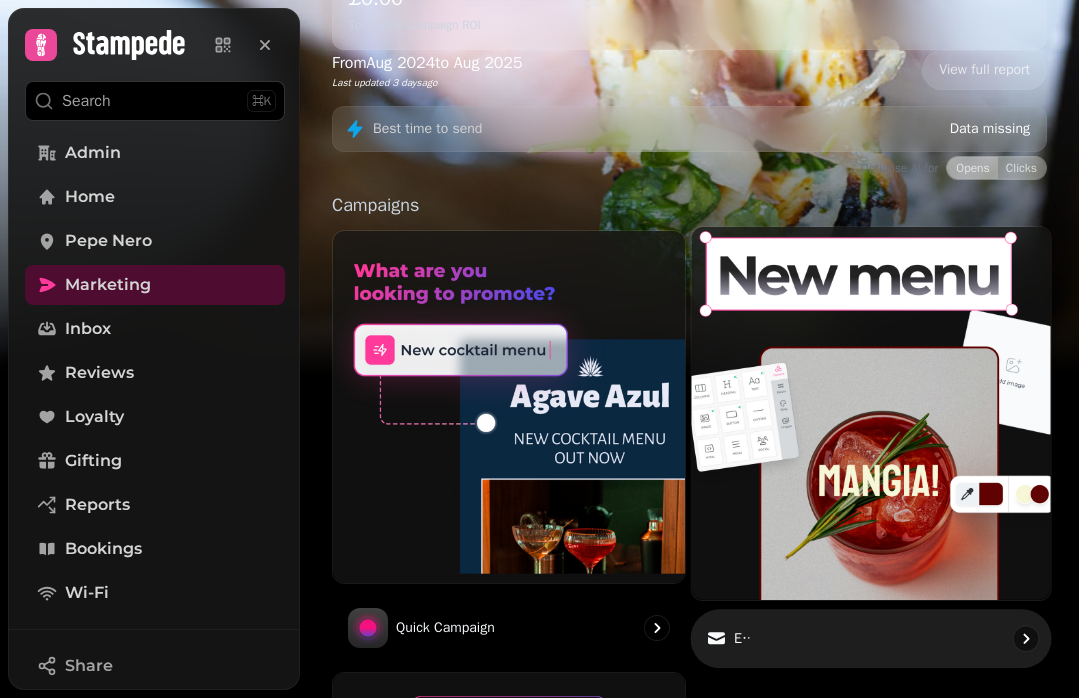 click at bounding box center [870, 413] 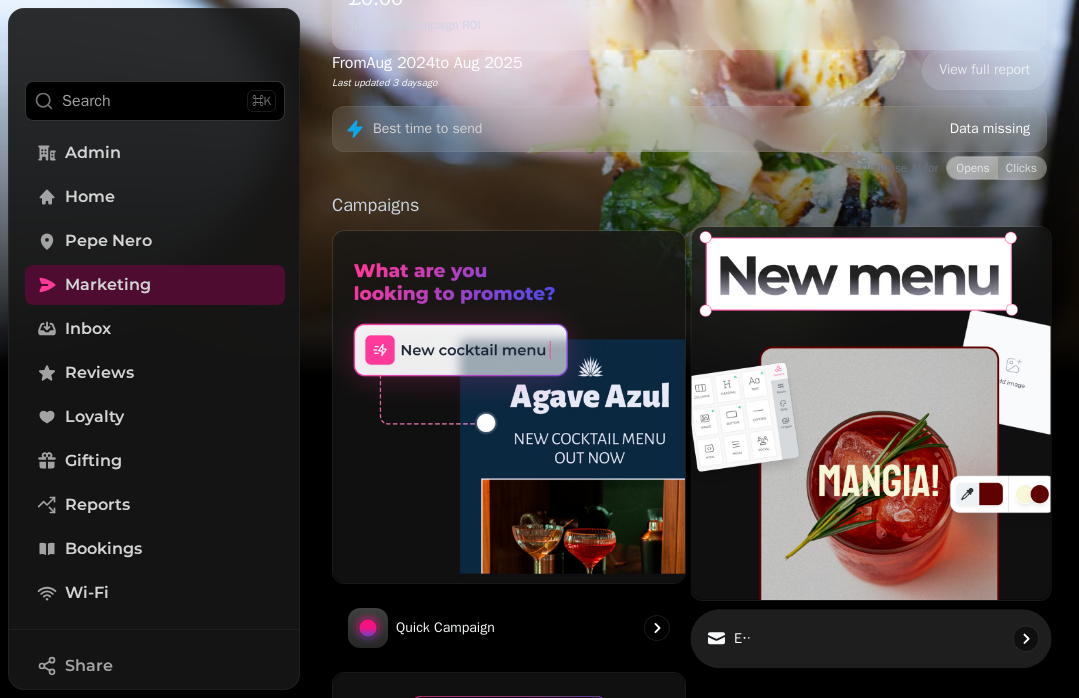 scroll, scrollTop: 0, scrollLeft: 0, axis: both 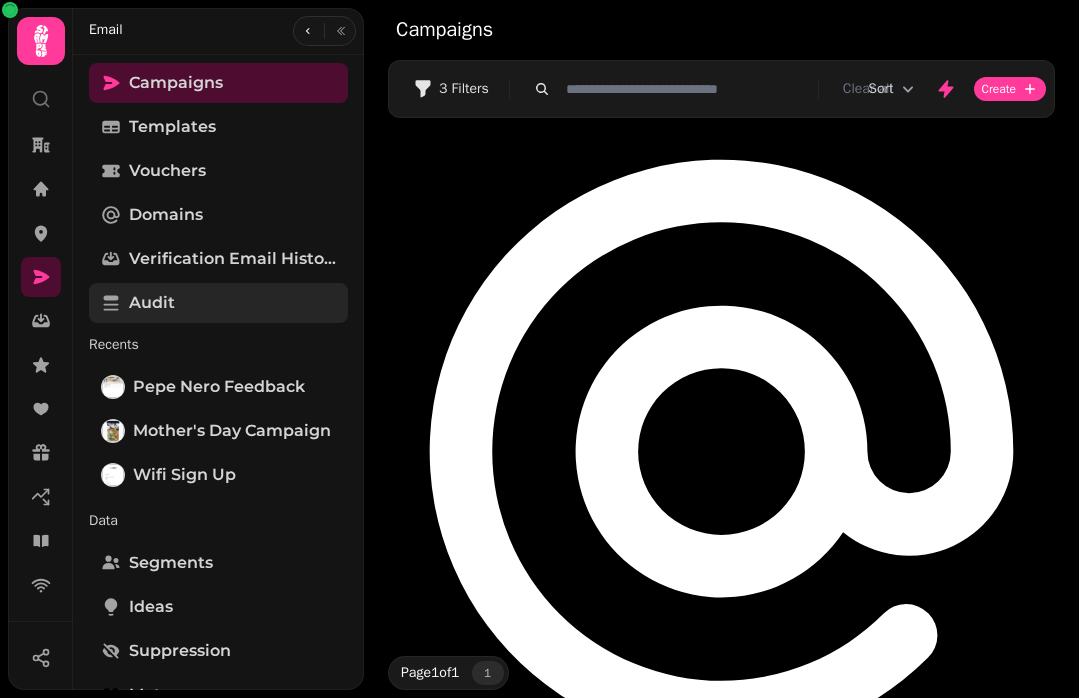 click on "Audit" at bounding box center (152, 303) 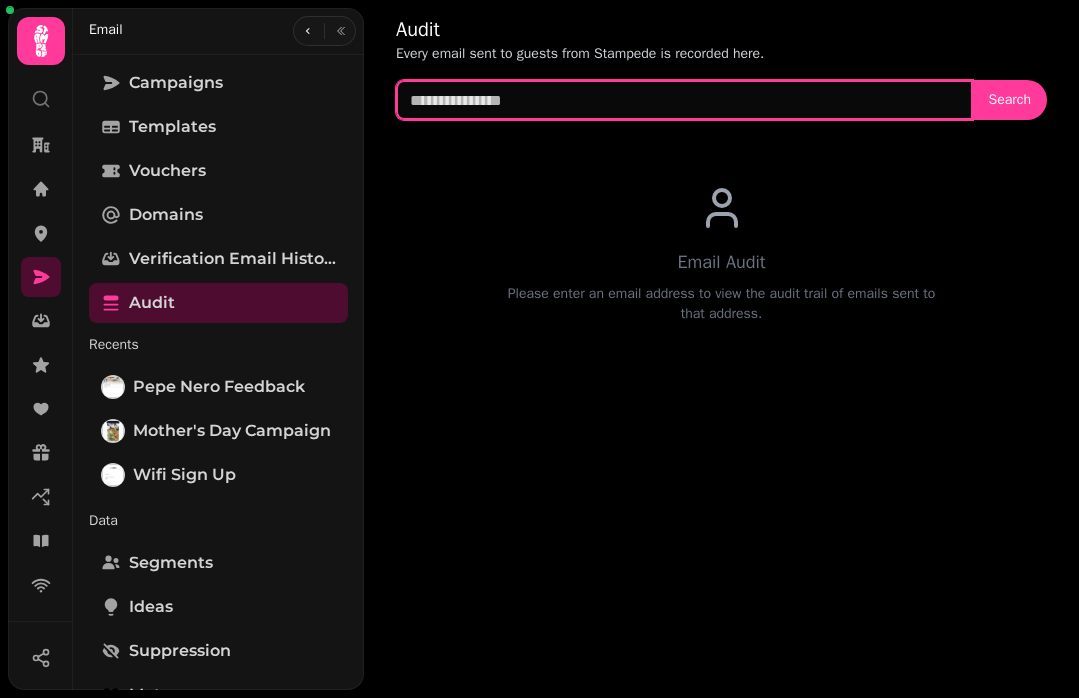 click at bounding box center [684, 100] 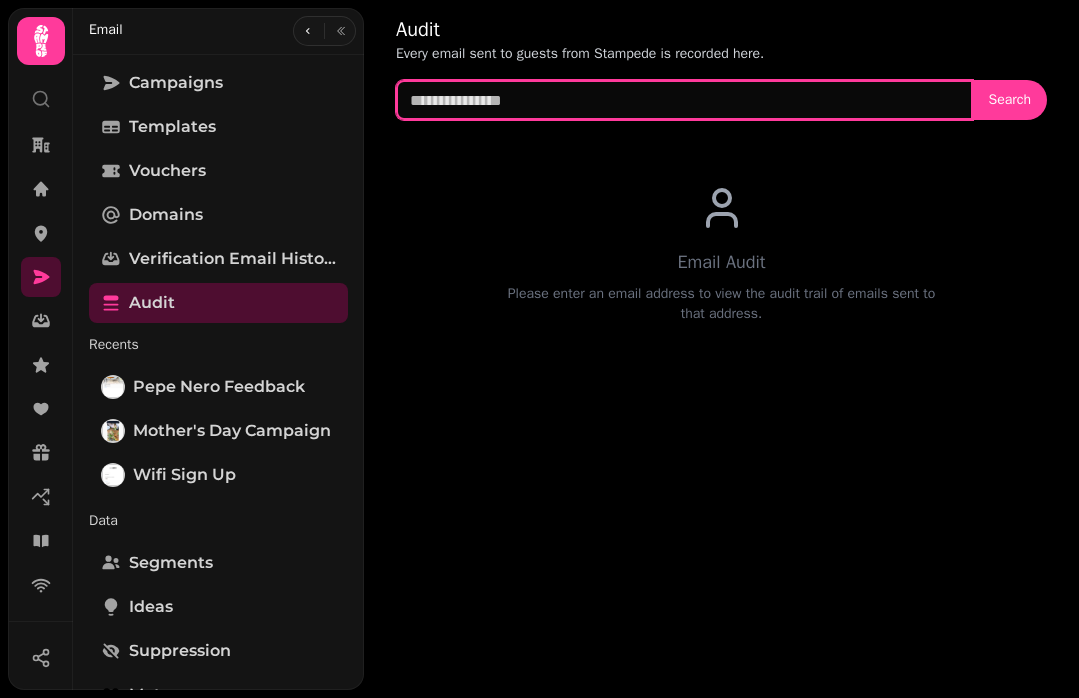 paste on "**********" 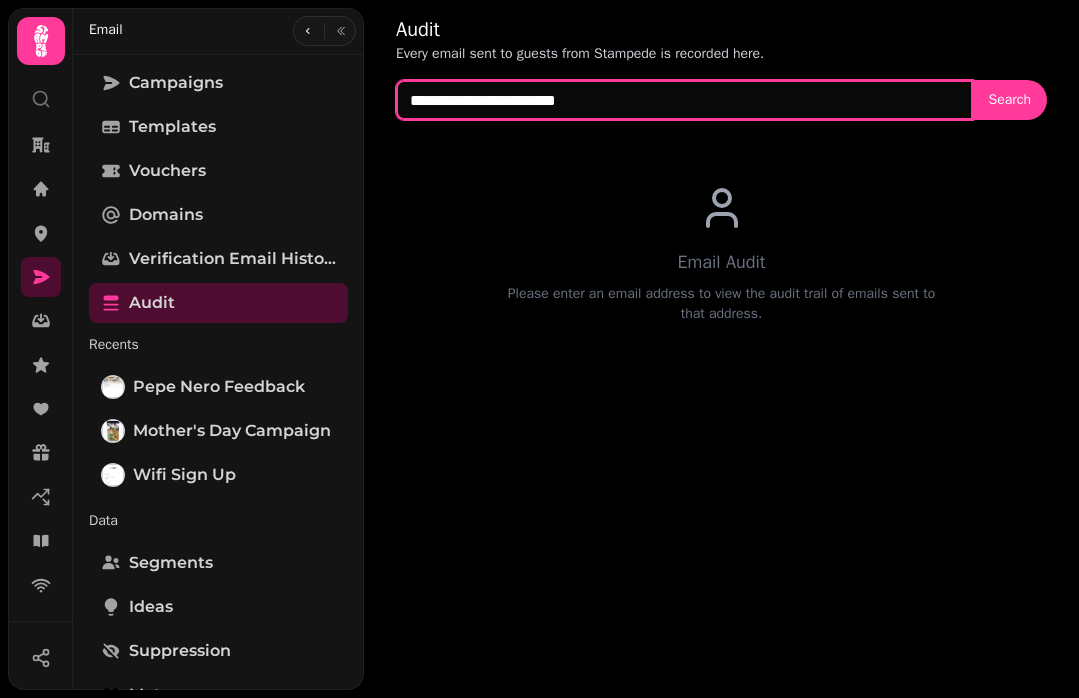 type on "**********" 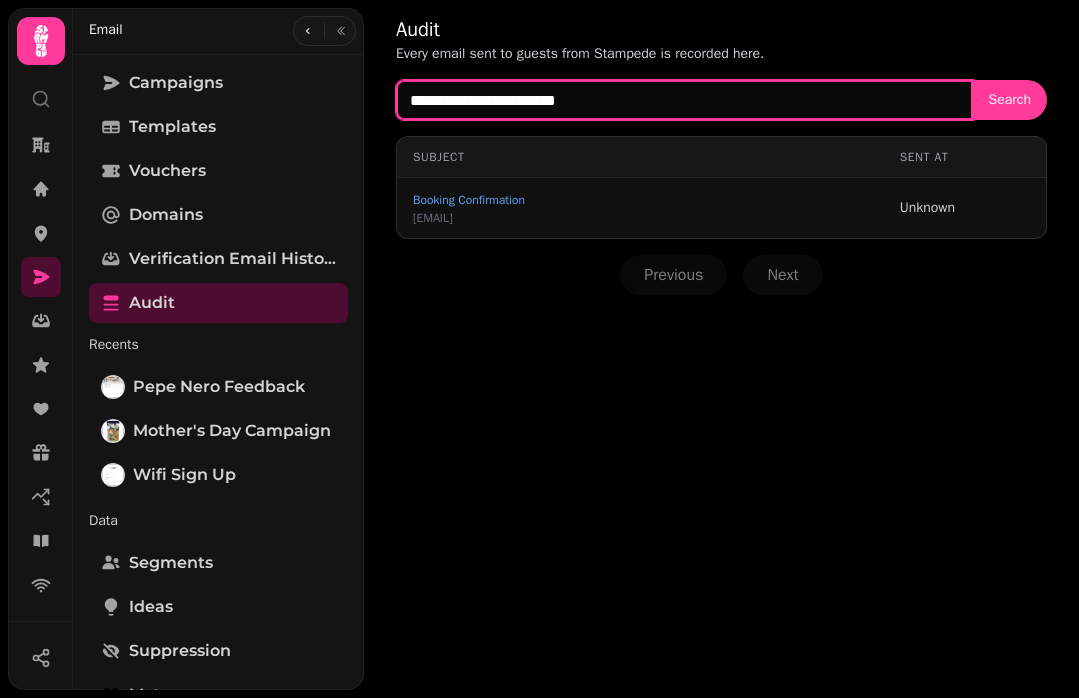drag, startPoint x: 620, startPoint y: 97, endPoint x: 371, endPoint y: 85, distance: 249.28899 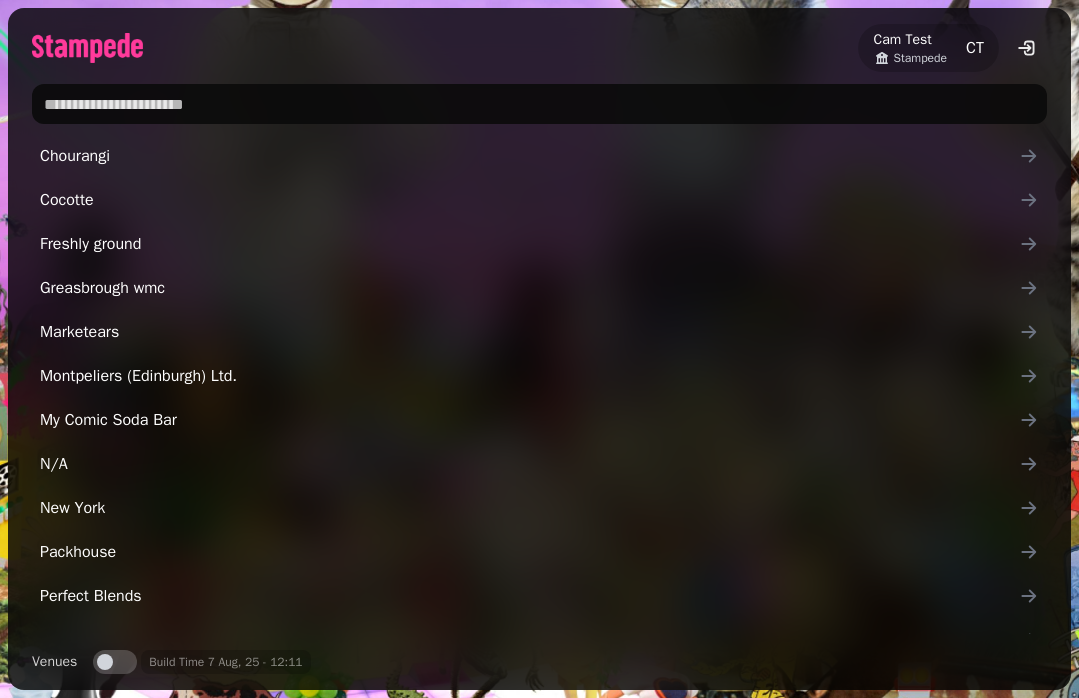 scroll, scrollTop: 0, scrollLeft: 0, axis: both 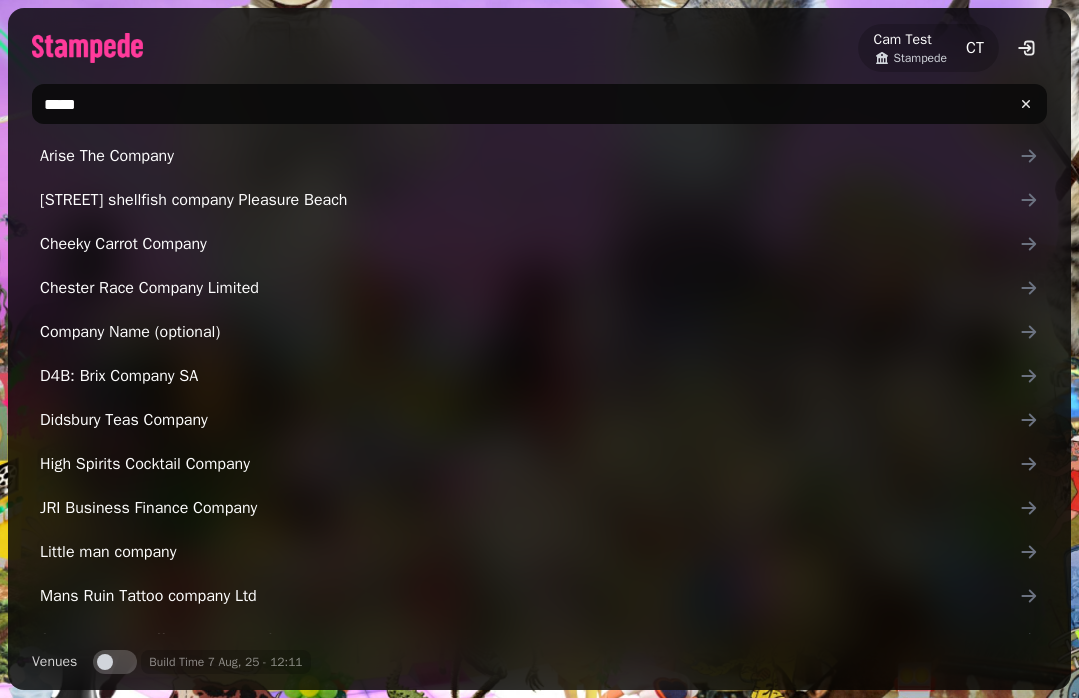 type on "*****" 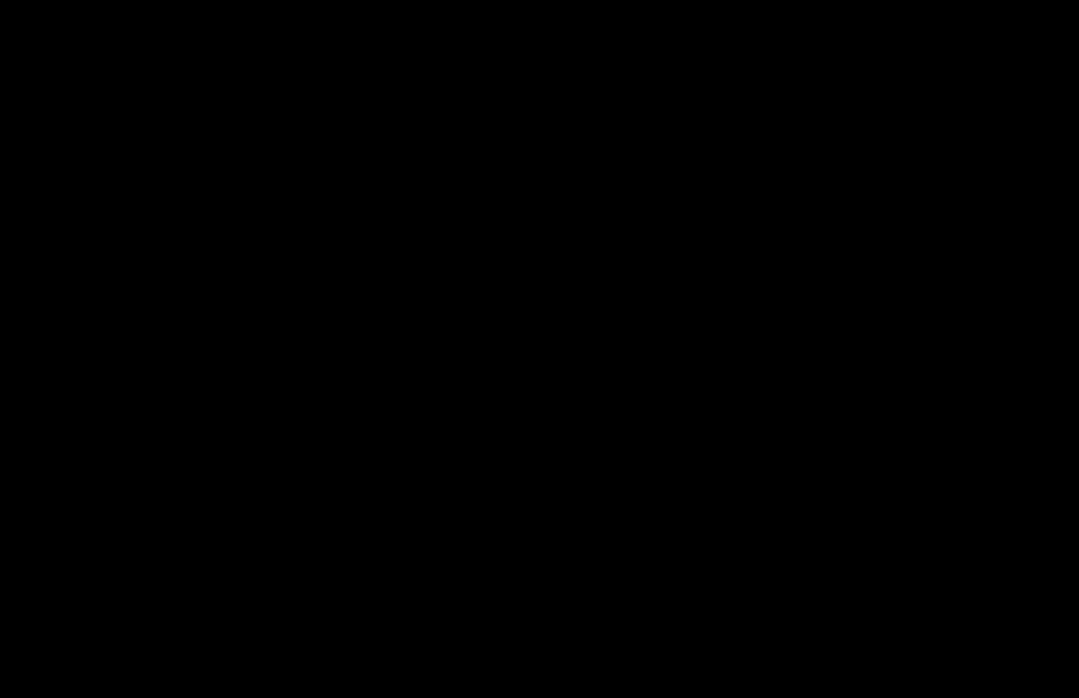 scroll, scrollTop: 0, scrollLeft: 0, axis: both 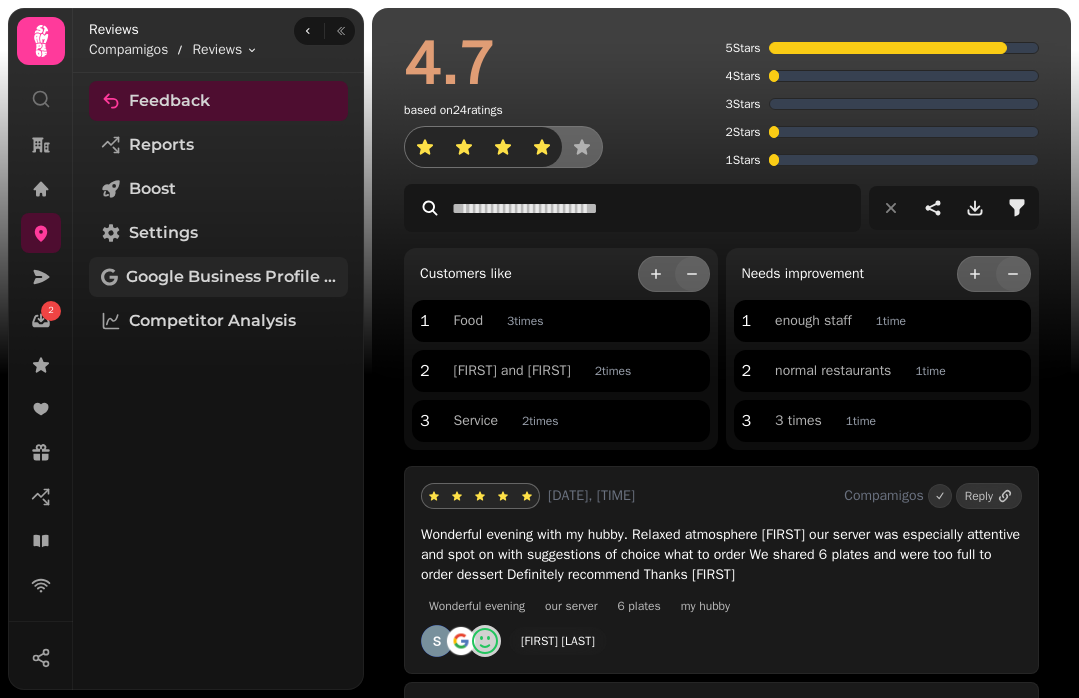 click on "Google Business Profile (Beta)" at bounding box center [231, 277] 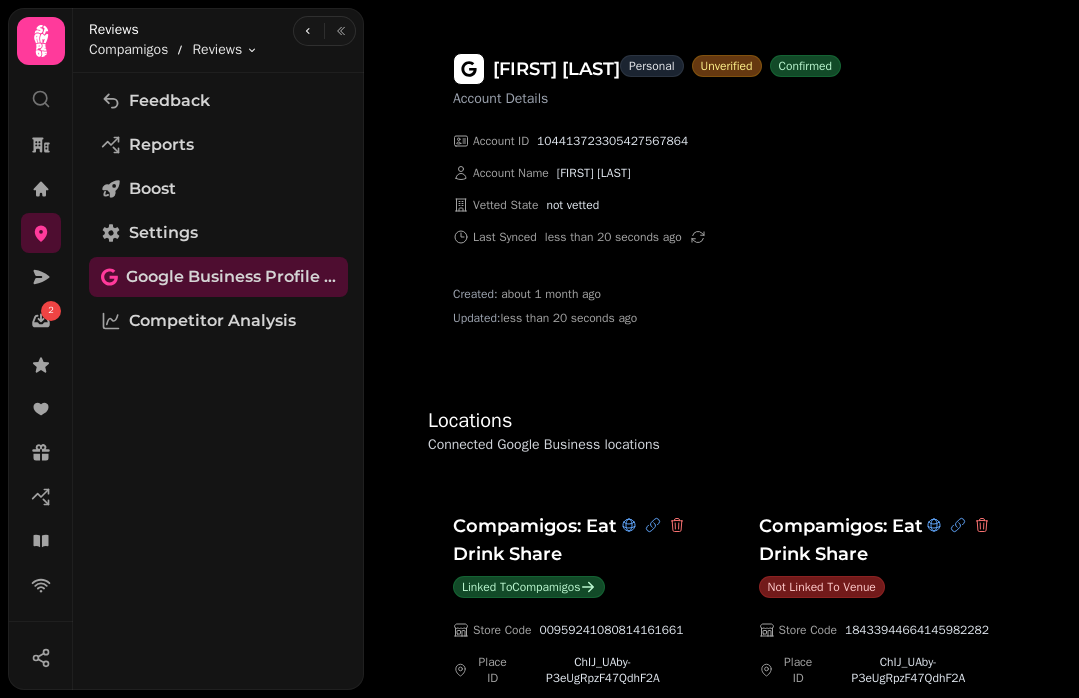 scroll, scrollTop: 0, scrollLeft: 0, axis: both 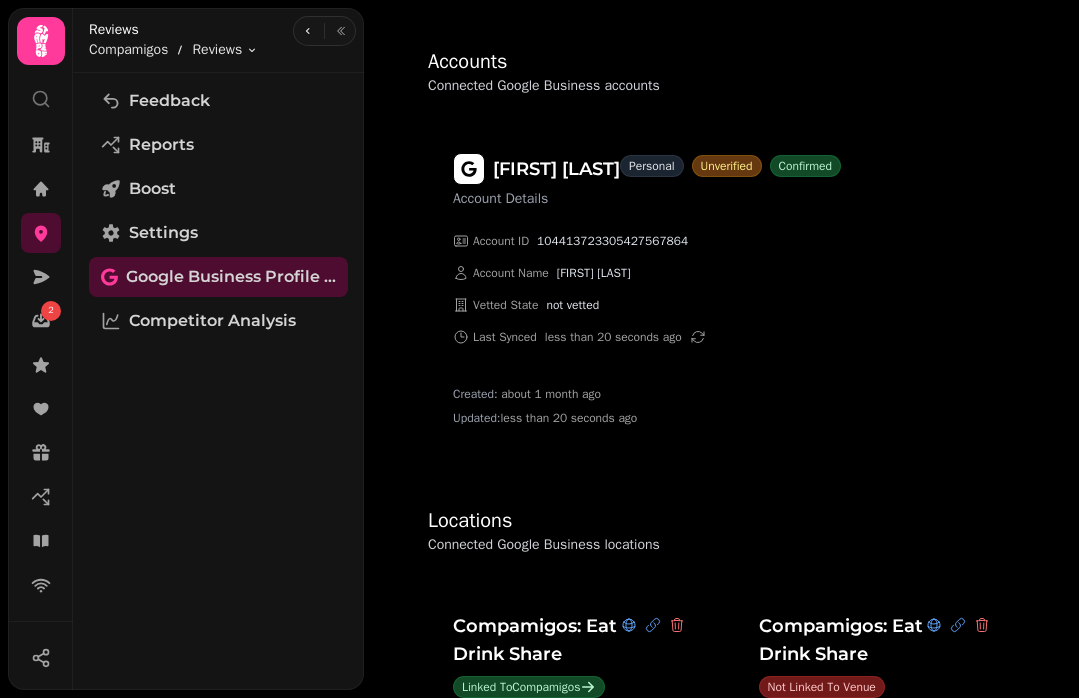 click on "Created:   about 1 month ago" at bounding box center (647, 394) 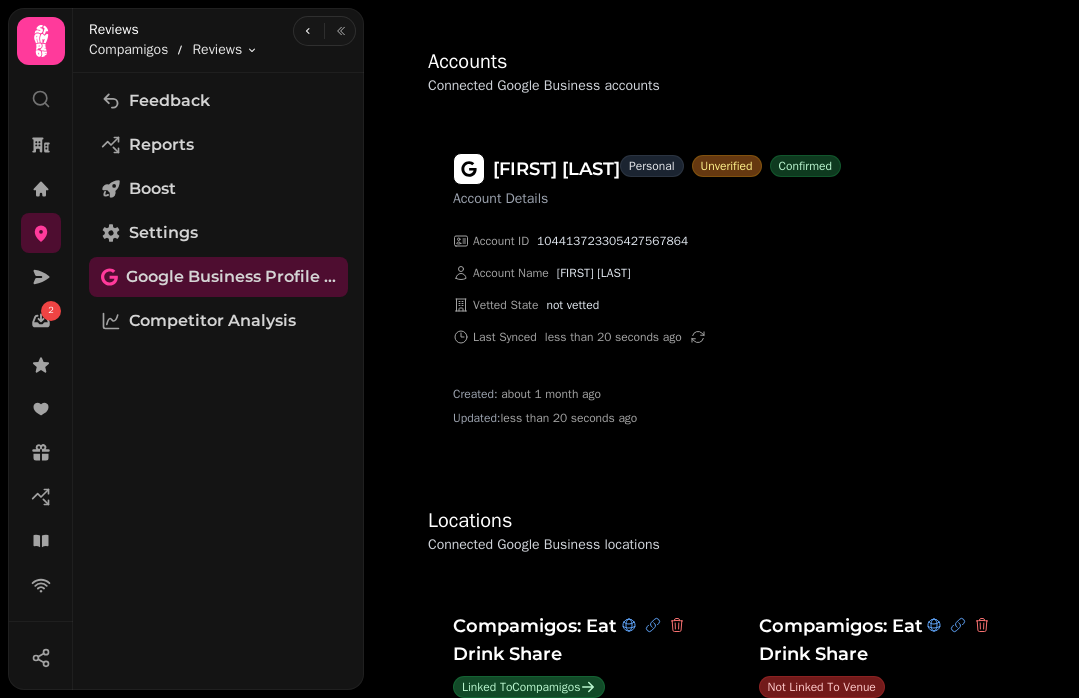 click on "Confirmed" at bounding box center (805, 166) 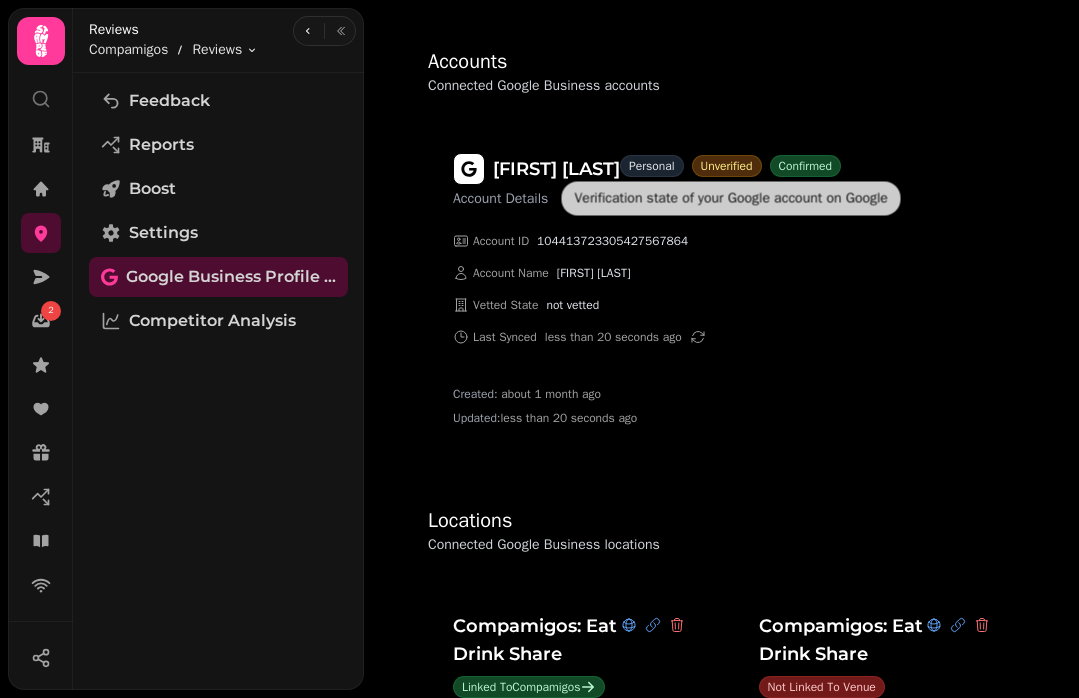 click on "unverified" at bounding box center (727, 166) 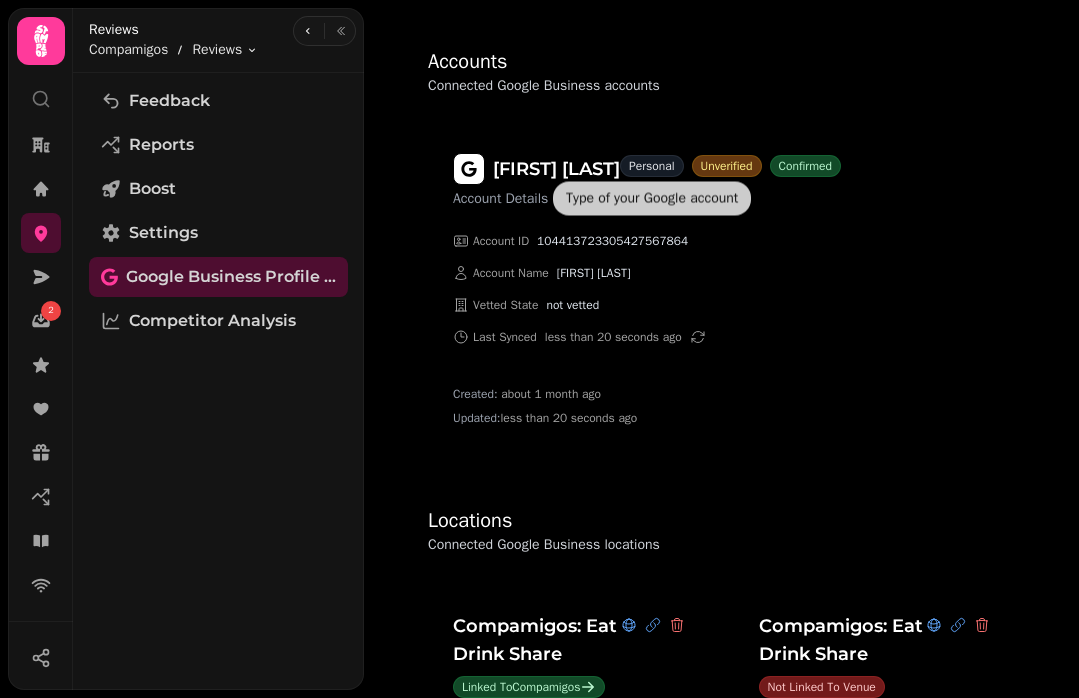 click on "personal" at bounding box center [652, 166] 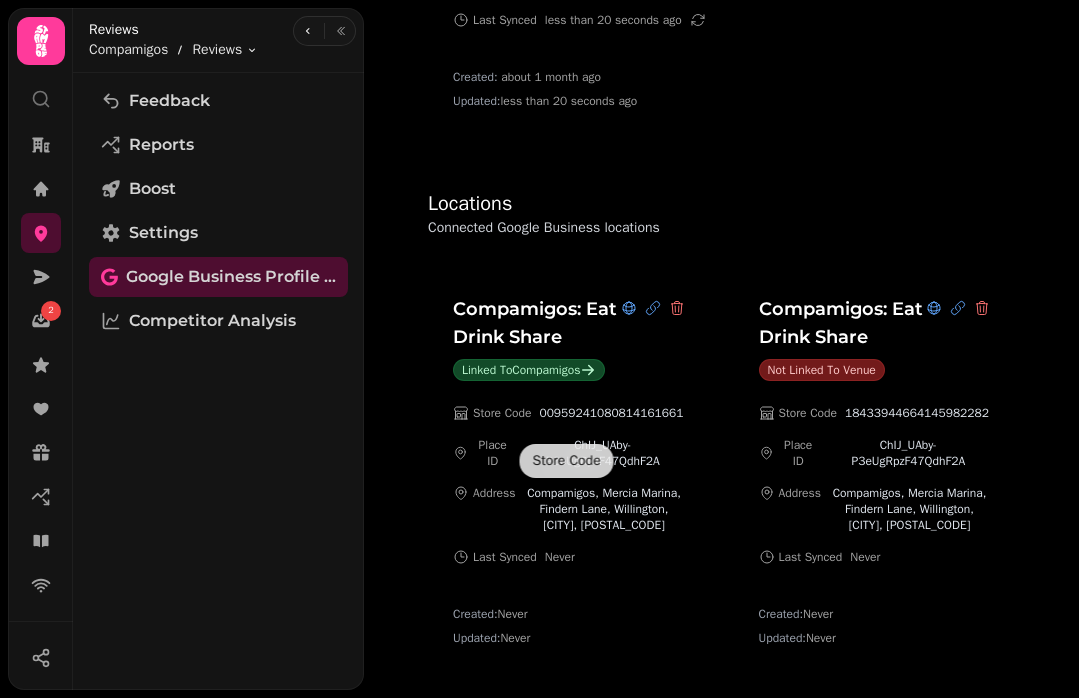 scroll, scrollTop: 330, scrollLeft: 0, axis: vertical 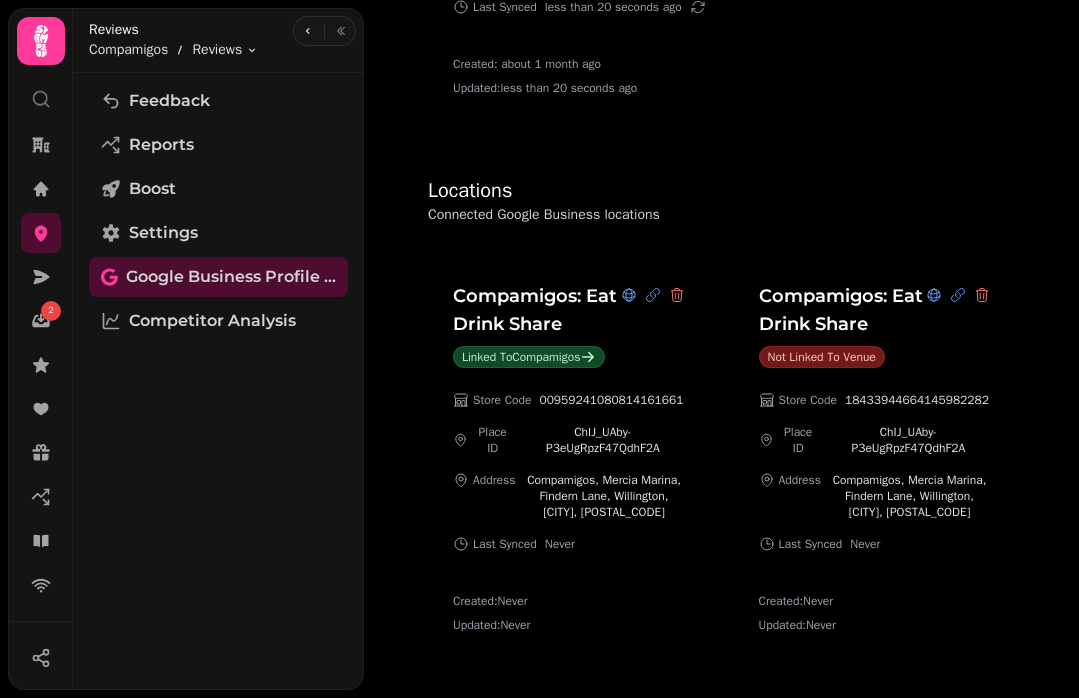 click on "Accounts Connected Google Business accounts Amy Petitjean Account Details personal unverified Confirmed Account ID 104413723305427567864 Account Name Amy Petitjean Vetted State not vetted Last Synced less than 20 seconds ago Created:   about 1 month ago Updated:  less than 20 seconds ago Locations Connected Google Business locations Compamigos: Eat Drink Share Linked to  Compamigos Store Code 00959241080814161661 Place ID ChIJ_UAby-P3eUgRpzF47QdhF2A Address Compamigos, Mercia Marina, Findern Lane, Willington, Derby, DE65 6DW Last Synced Never Created:  Never Updated:  Never Compamigos: Eat Drink Share Not linked to venue Store Code 18433944664145982282 Place ID ChIJ_UAby-P3eUgRpzF47QdhF2A Address Compamigos, Mercia Marina, Findern Lane, Willington, Derby, DE65 6DW Last Synced Never Created:  Never Updated:  Never" at bounding box center (721, 200) 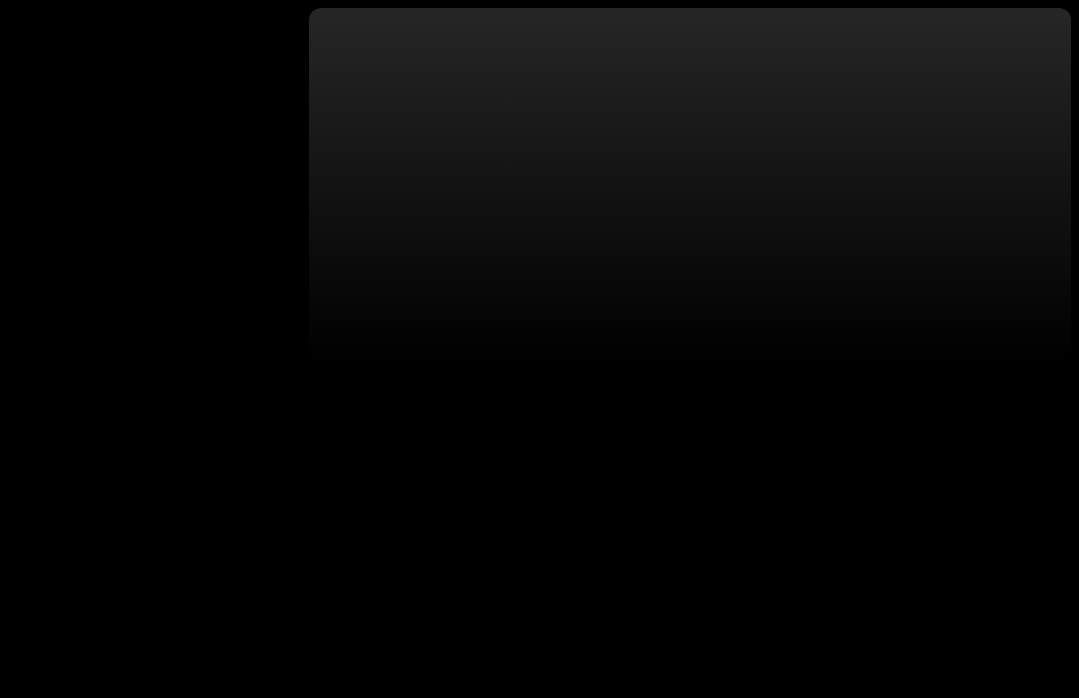 scroll, scrollTop: 0, scrollLeft: 0, axis: both 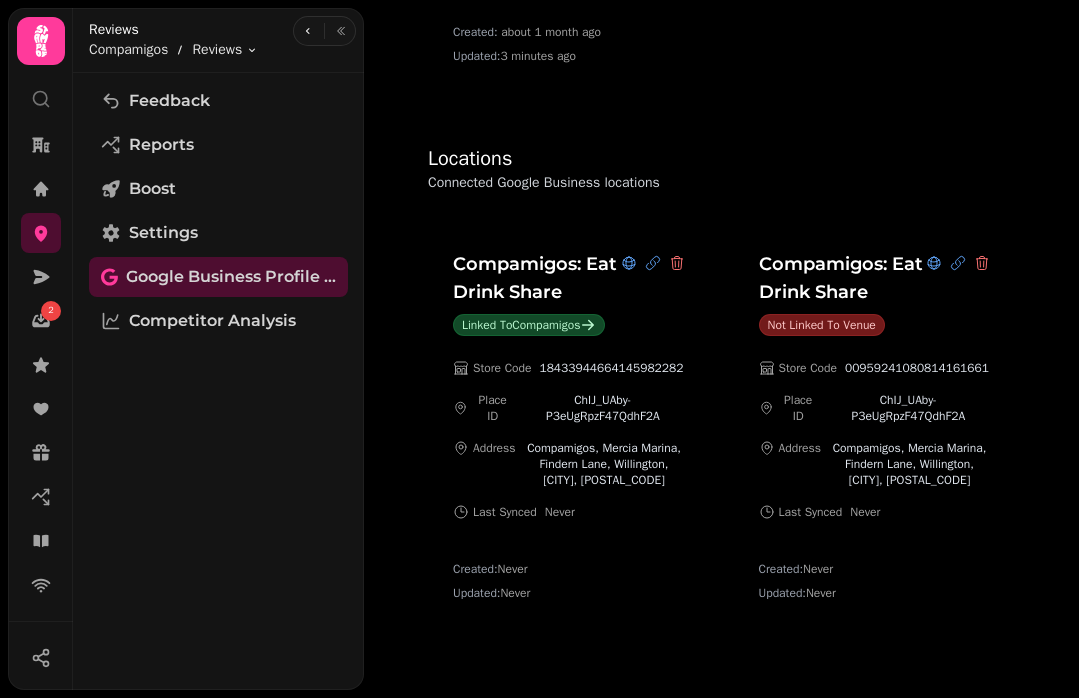 click on "Accounts Connected Google Business accounts [FIRST] [LAST] Account Details personal unverified Confirmed Account ID [NUMBER] Account Name [FIRST] [LAST] Vetted State not vetted Last Synced 3 minutes ago Created:   about 1 month ago Updated:  3 minutes ago Locations Connected Google Business locations Compamigos: Eat Drink Share Linked to  Compamigos Store Code [NUMBER] Place ID ChIJ_UAby-P3eUgRpzF47QdhF2A Address Compamigos, Mercia Marina, Findern Lane, Willington, [CITY], [STATE], [POSTAL_CODE] Last Synced Never Created:  Never Updated:  Never Compamigos: Eat Drink Share Not linked to venue Store Code [NUMBER] Place ID ChIJ_UAby-P3eUgRpzF47QdhF2A Address Compamigos, Mercia Marina, Findern Lane, Willington, [CITY], [STATE], [POSTAL_CODE] Last Synced Never Created:  Never Updated:  Never" at bounding box center [721, 168] 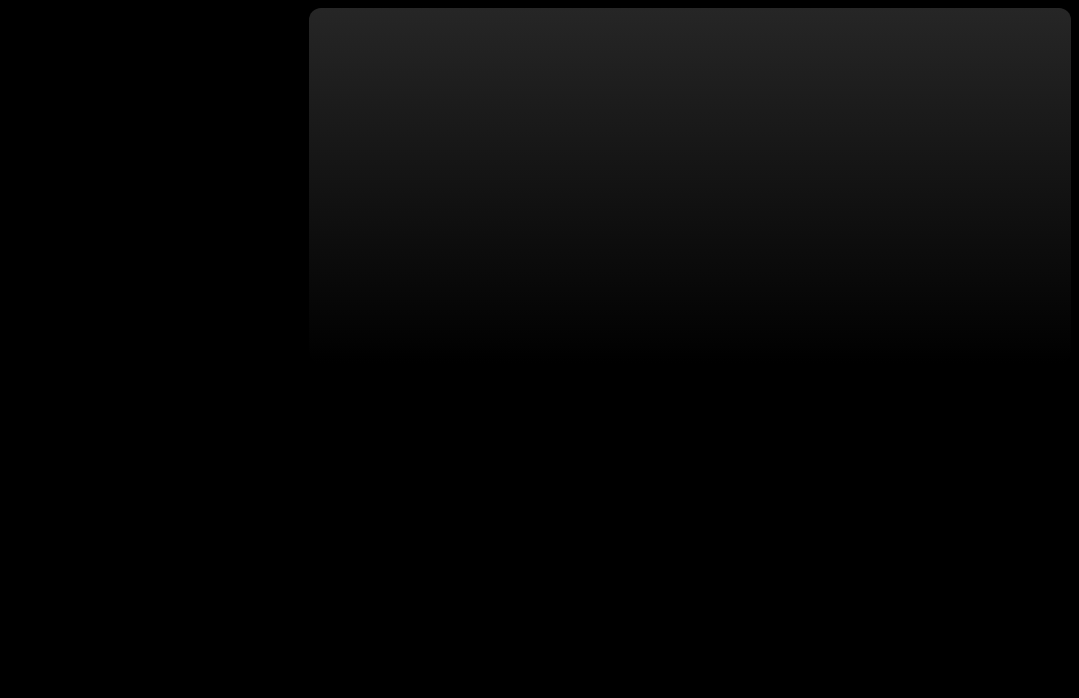 scroll, scrollTop: 0, scrollLeft: 0, axis: both 